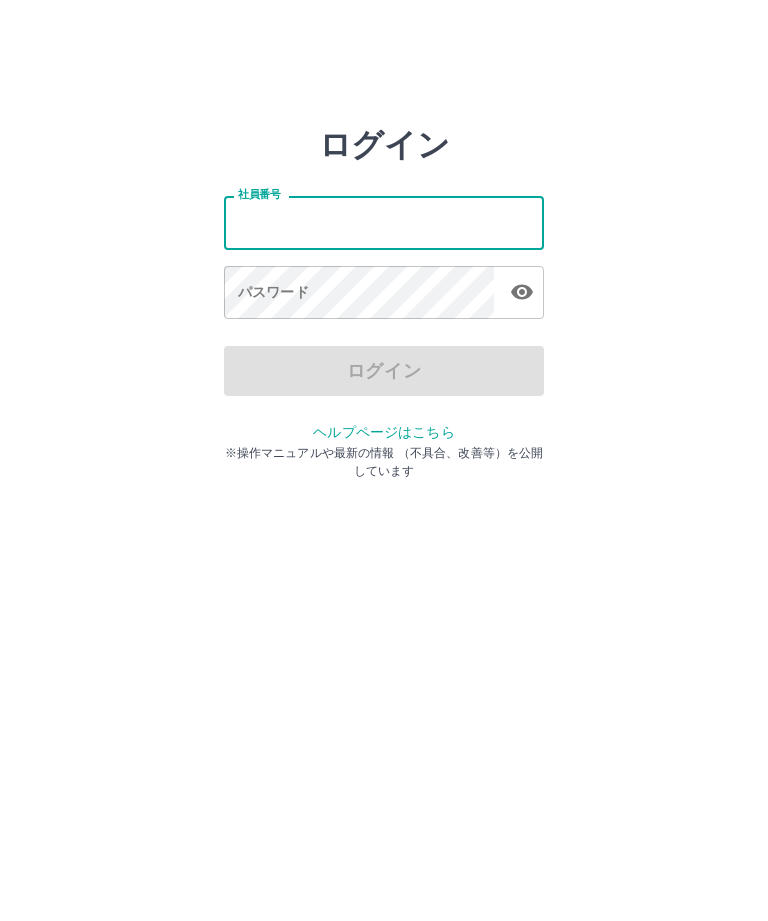 scroll, scrollTop: 0, scrollLeft: 0, axis: both 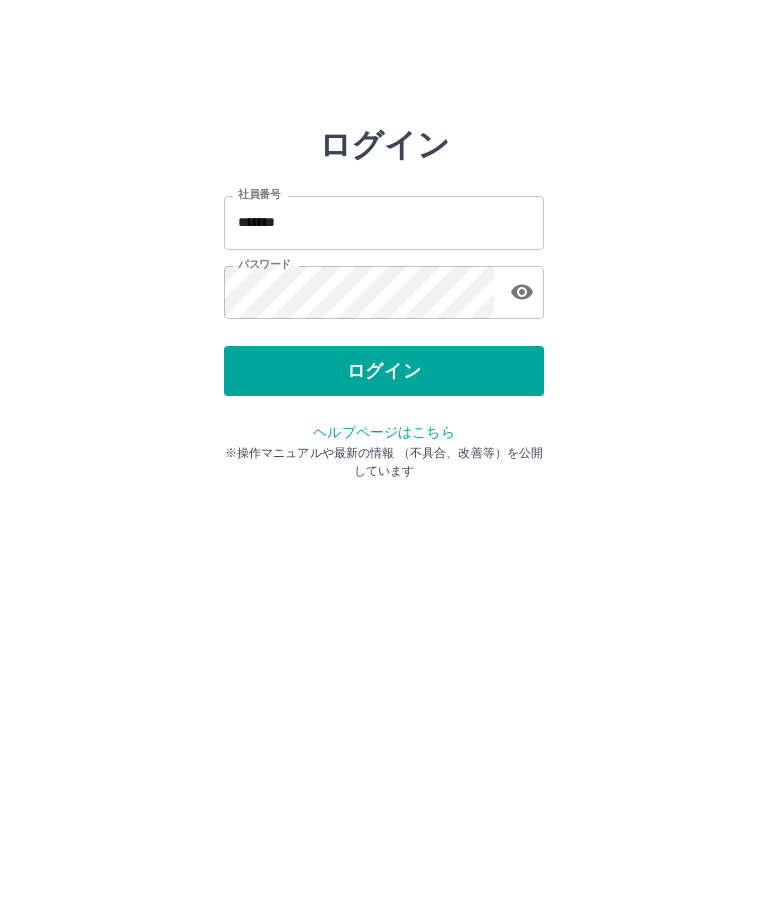 click on "ログイン" at bounding box center [384, 371] 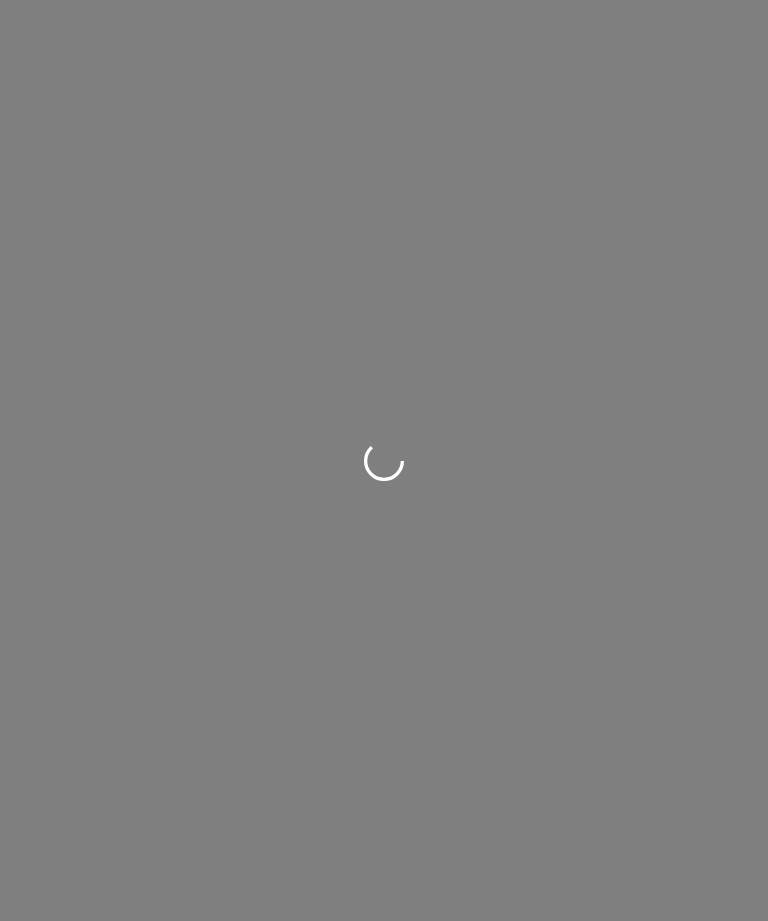 scroll, scrollTop: 0, scrollLeft: 0, axis: both 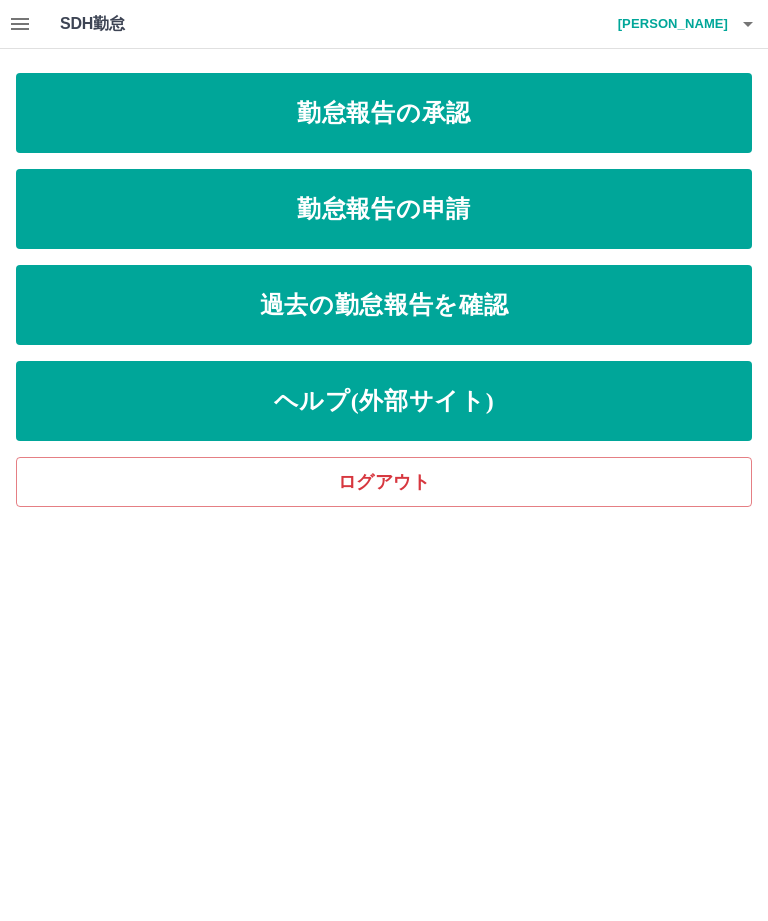 click on "勤怠報告の承認" at bounding box center [384, 113] 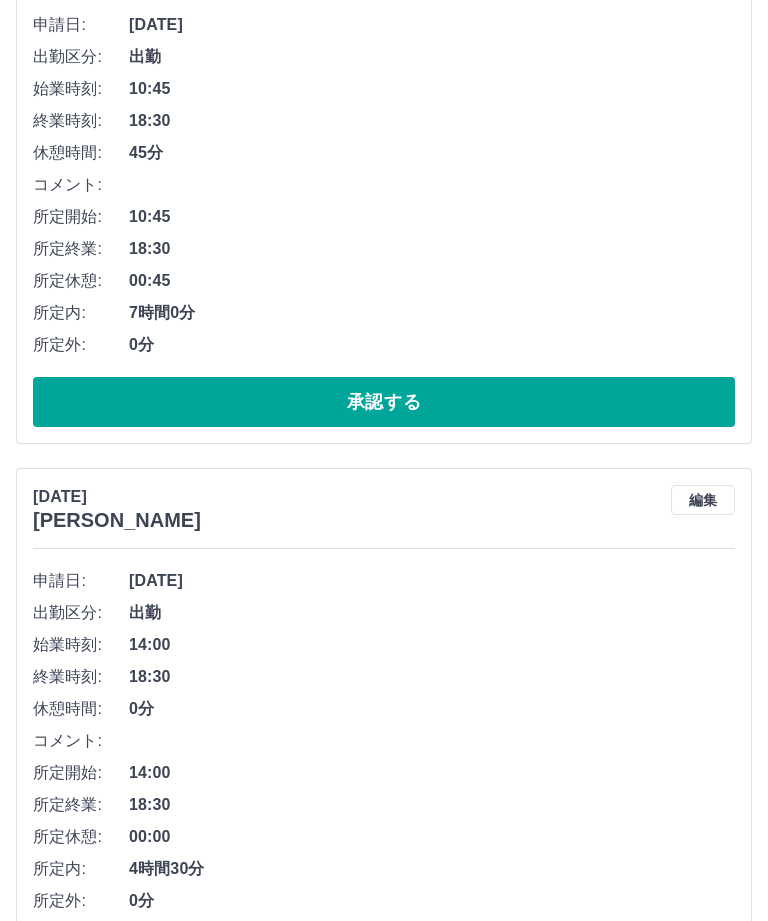 scroll, scrollTop: 2028, scrollLeft: 0, axis: vertical 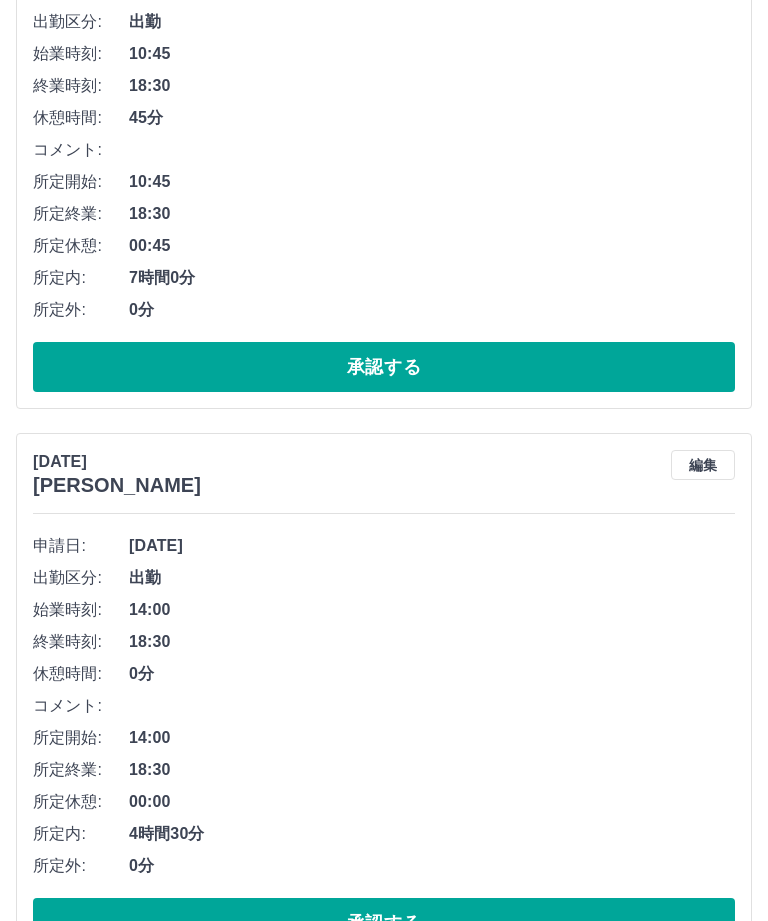 click on "編集" at bounding box center (703, 465) 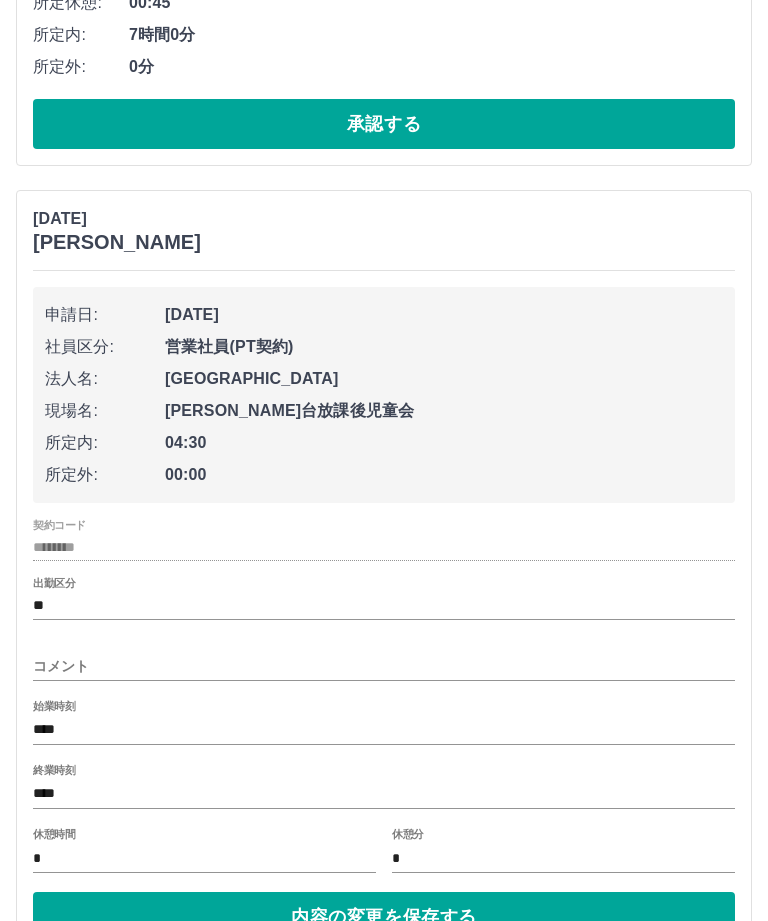 scroll, scrollTop: 2273, scrollLeft: 0, axis: vertical 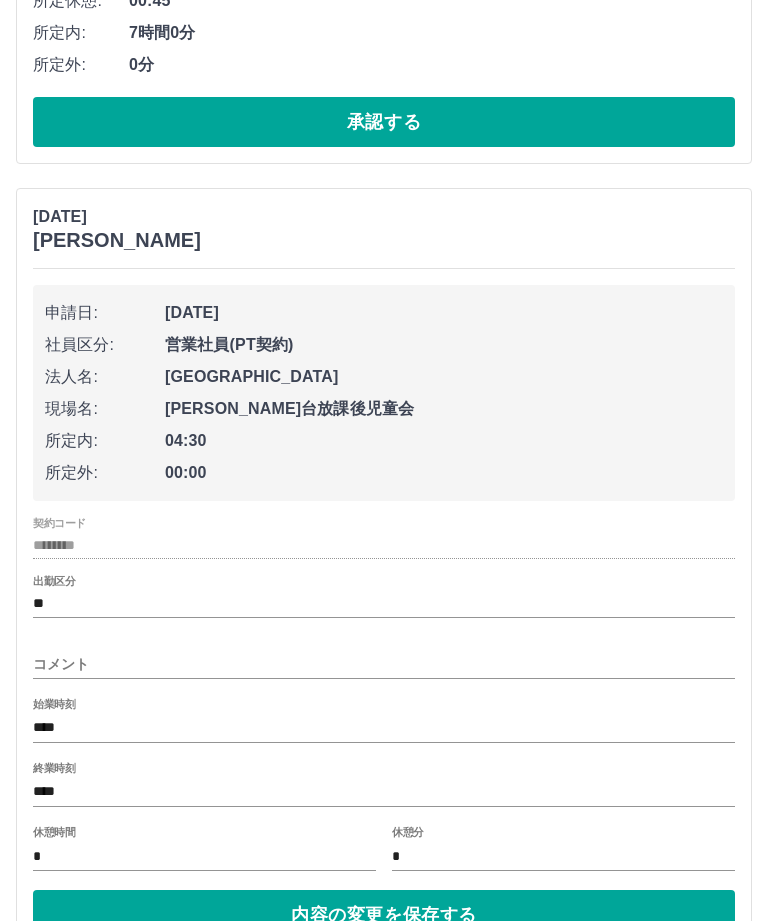 click on "****" at bounding box center (384, 792) 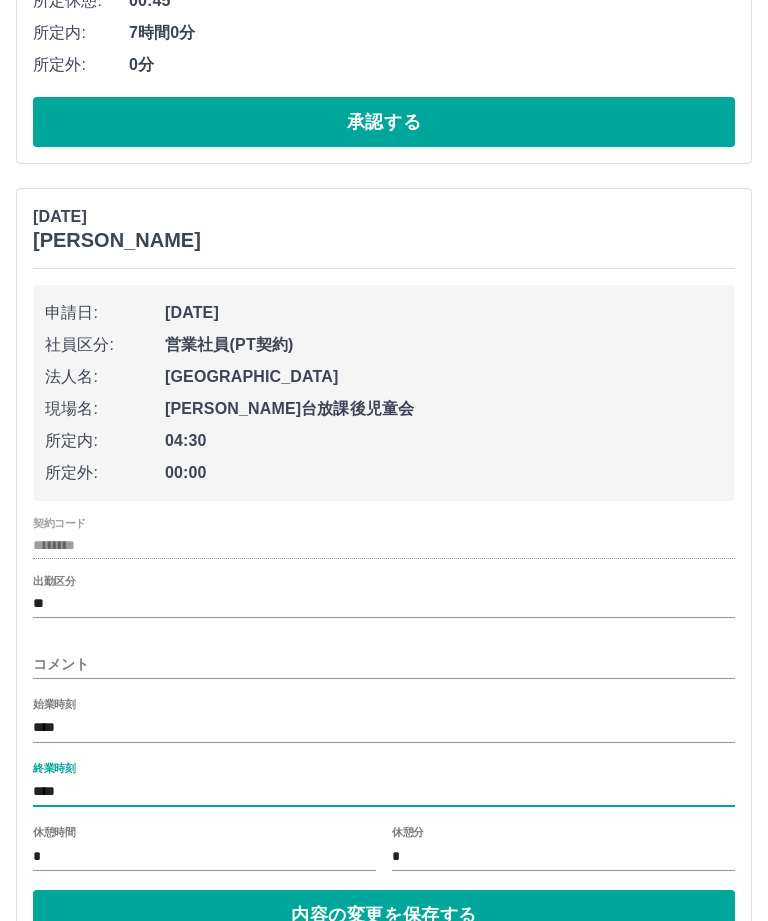 scroll, scrollTop: 2394, scrollLeft: 0, axis: vertical 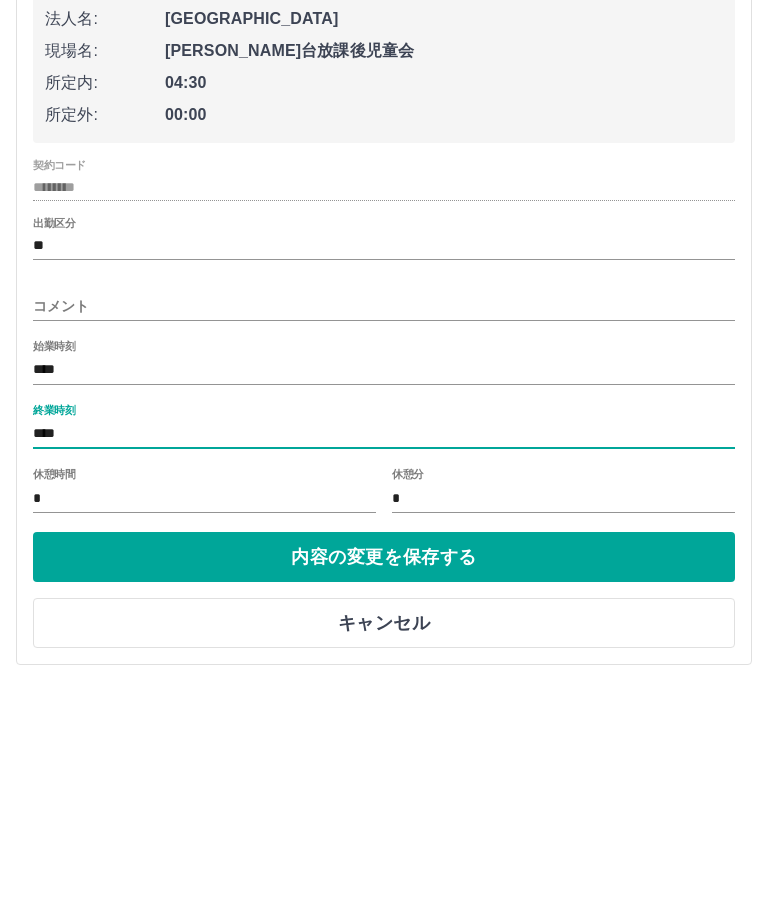 type on "****" 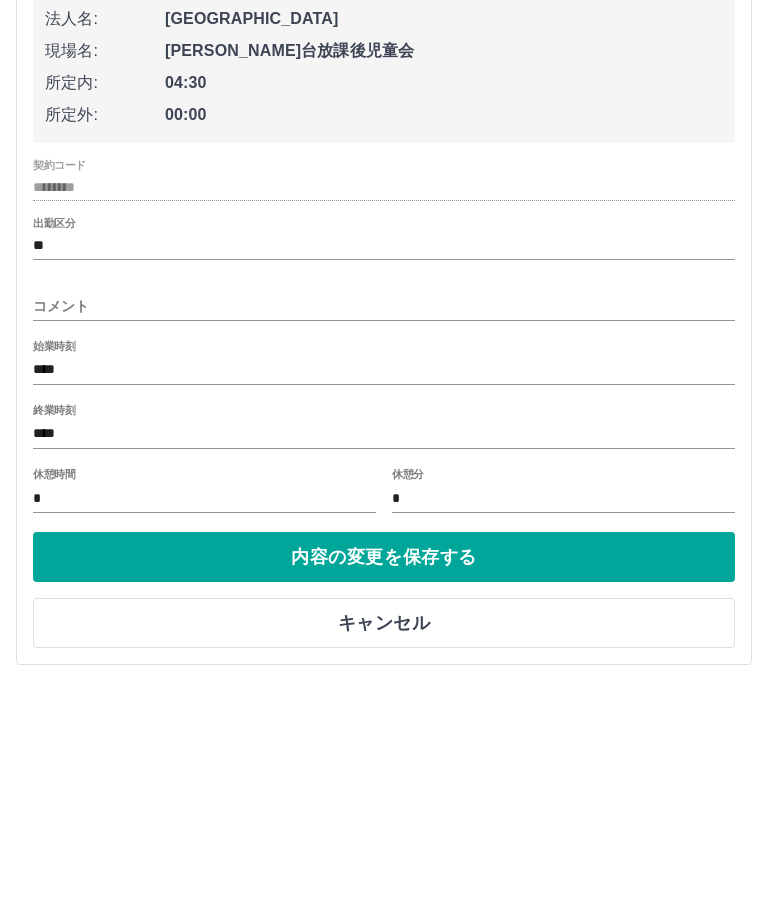 scroll, scrollTop: 2330, scrollLeft: 0, axis: vertical 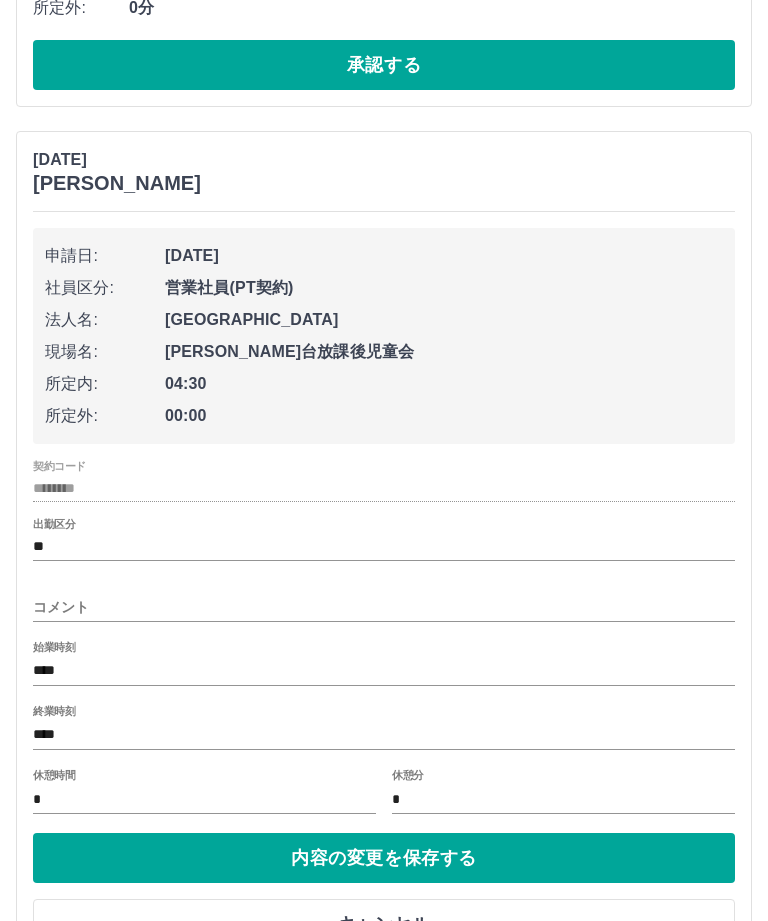 click on "コメント" at bounding box center (384, 607) 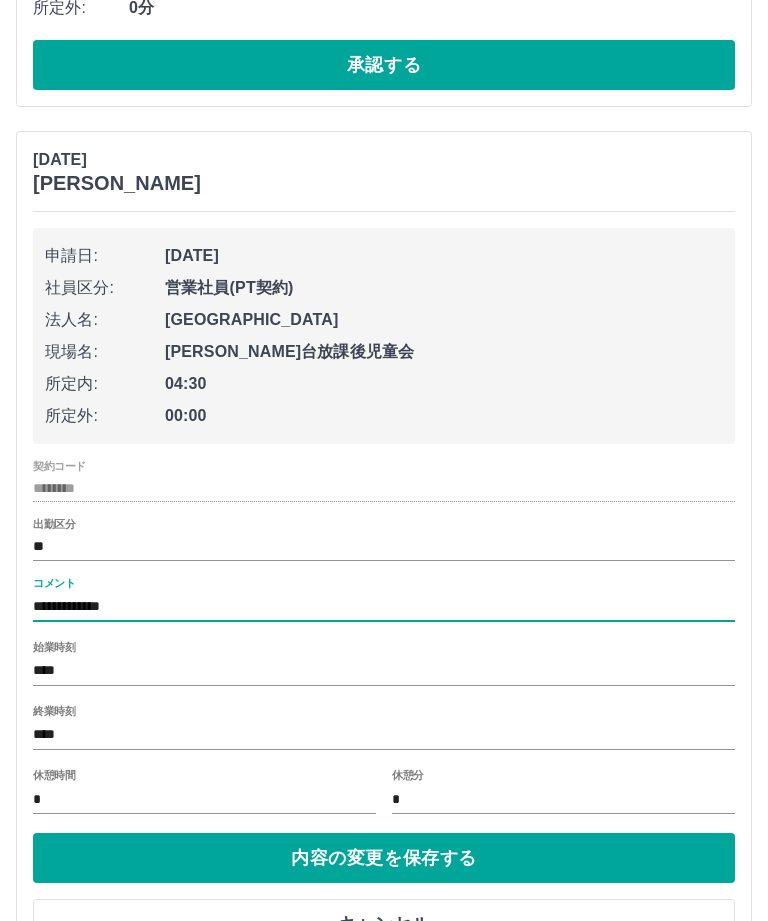 type on "**********" 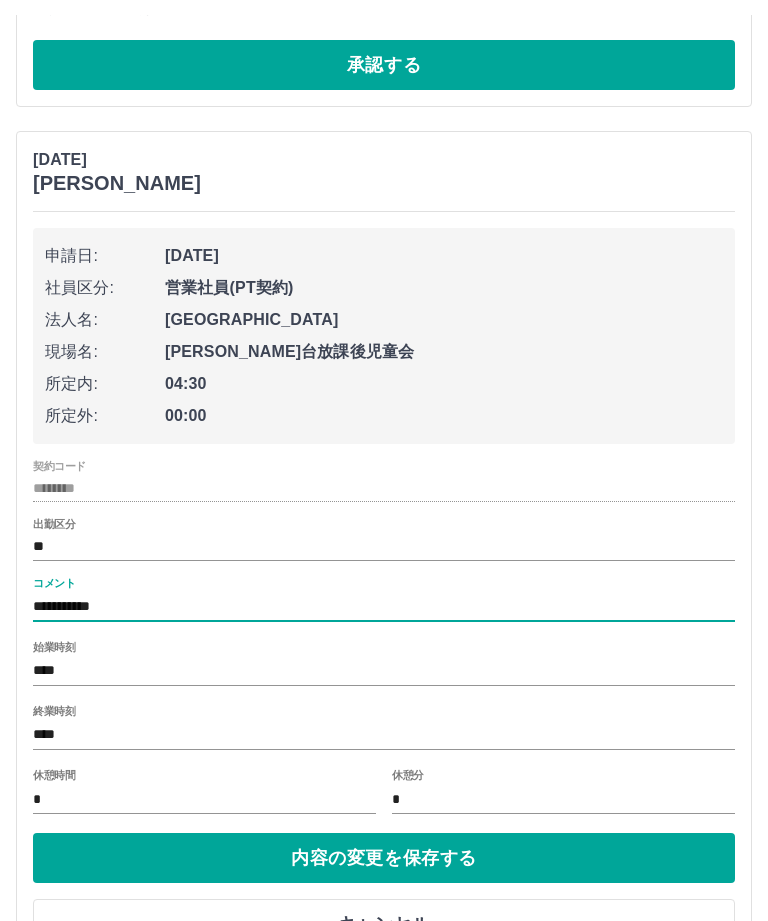 scroll, scrollTop: 2361, scrollLeft: 0, axis: vertical 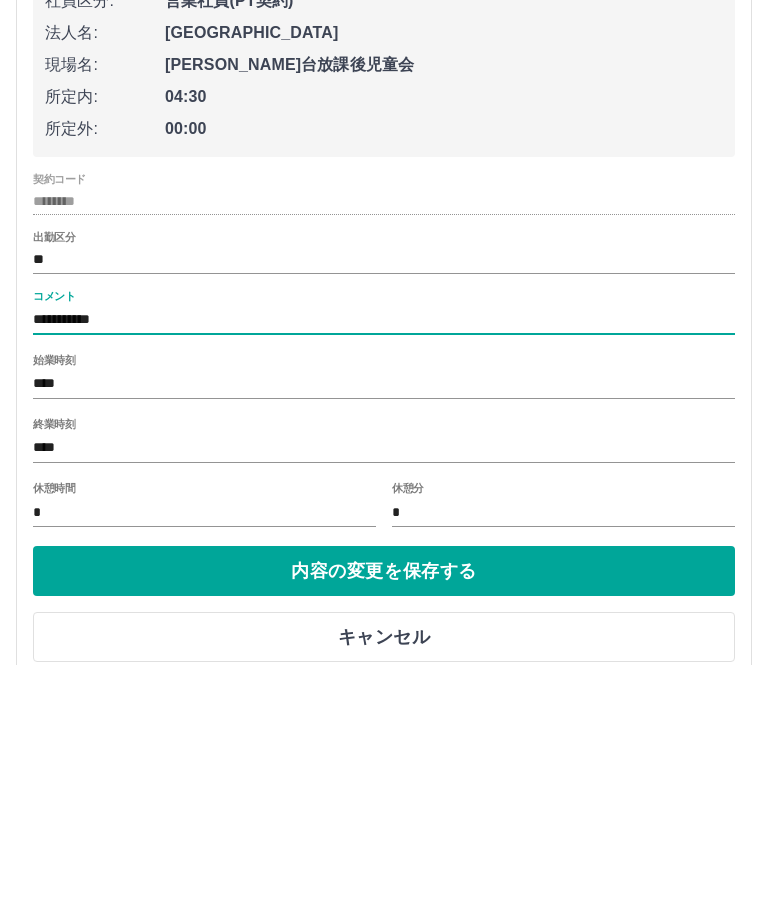 click on "内容の変更を保存する" at bounding box center [384, 827] 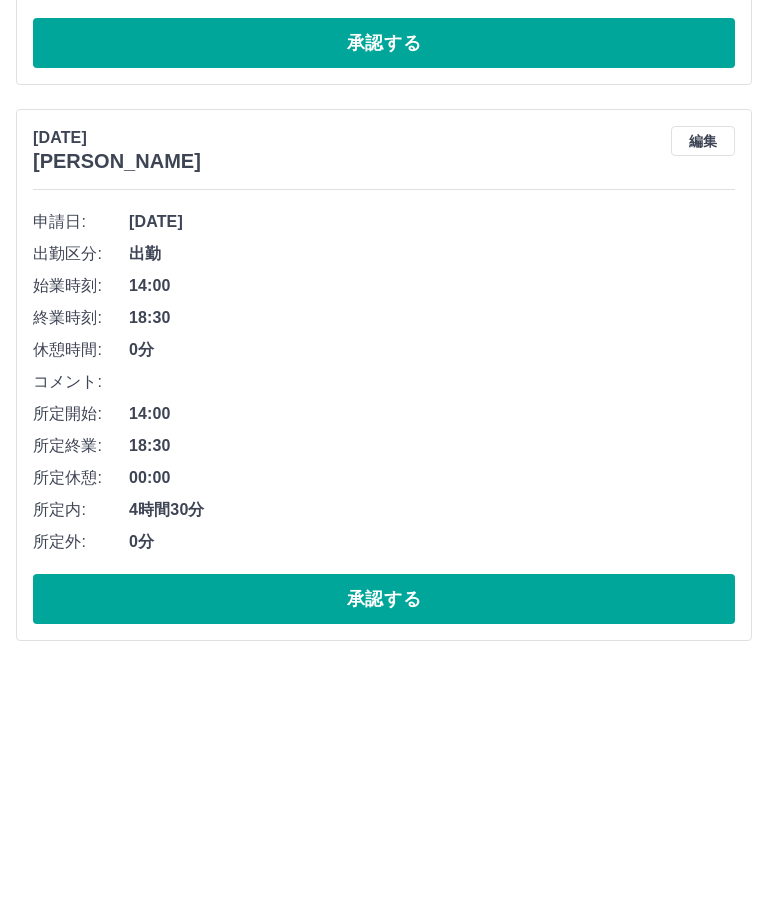 scroll, scrollTop: 2028, scrollLeft: 0, axis: vertical 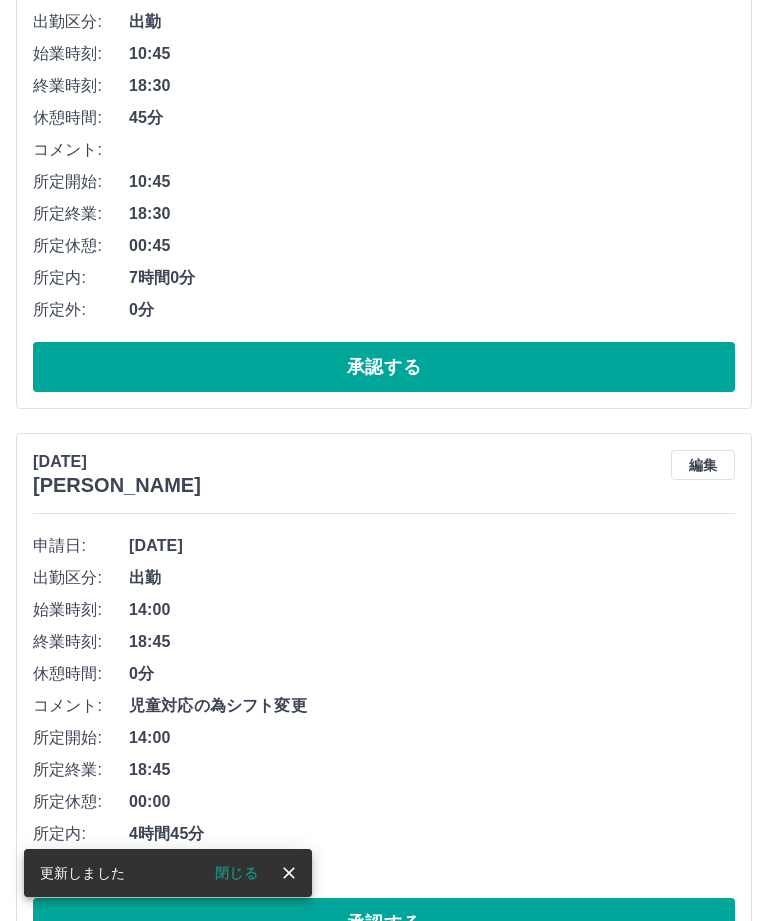click on "承認する" at bounding box center [384, 923] 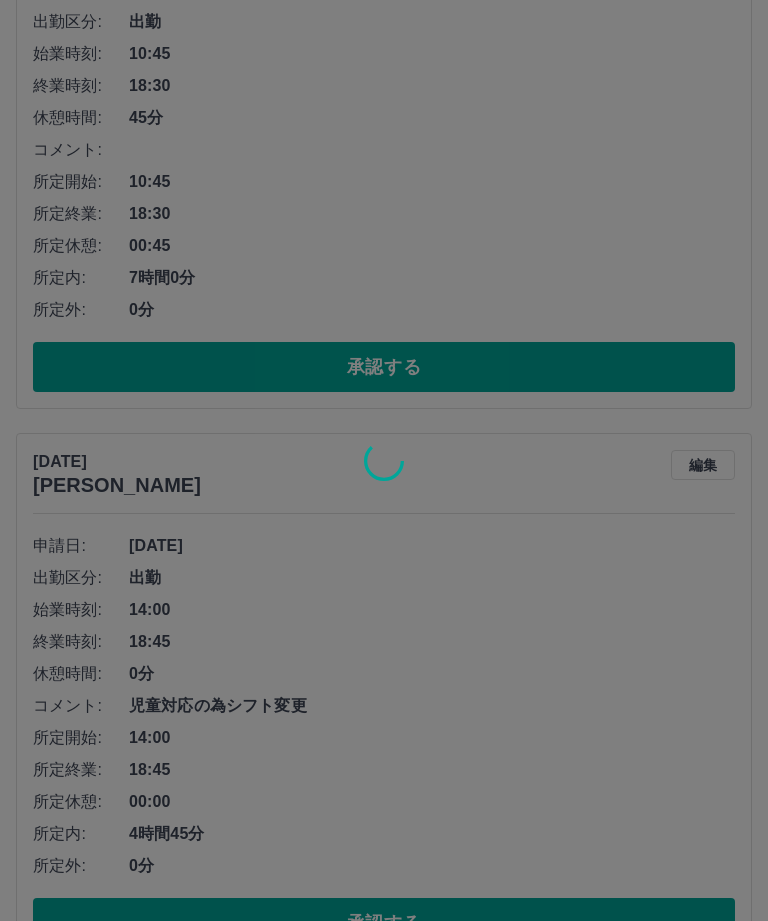 click at bounding box center [384, 460] 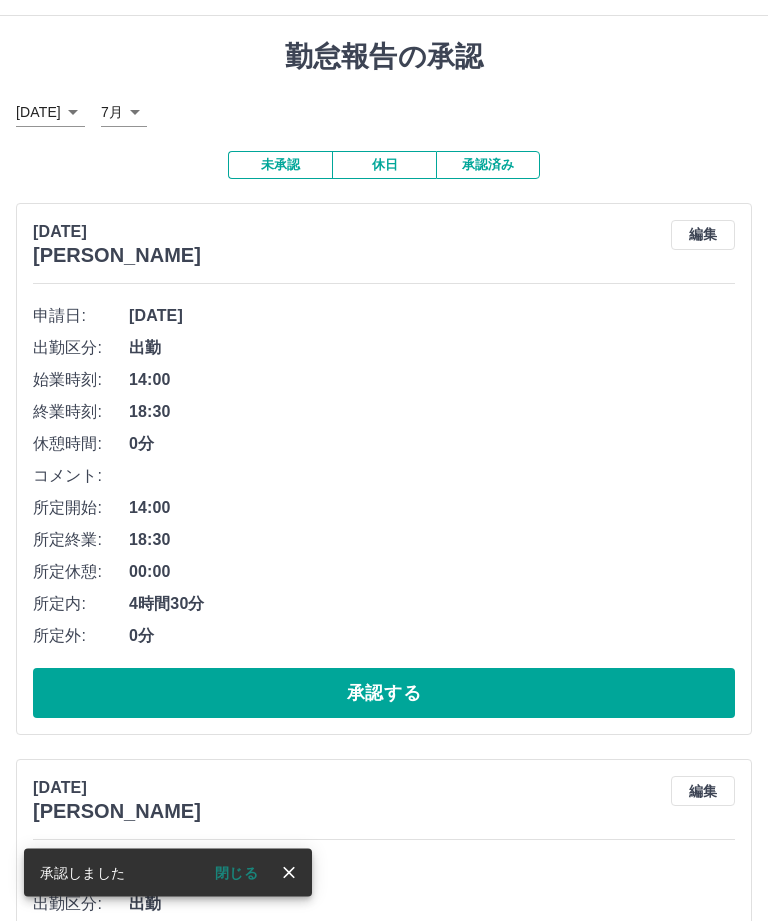 scroll, scrollTop: 35, scrollLeft: 0, axis: vertical 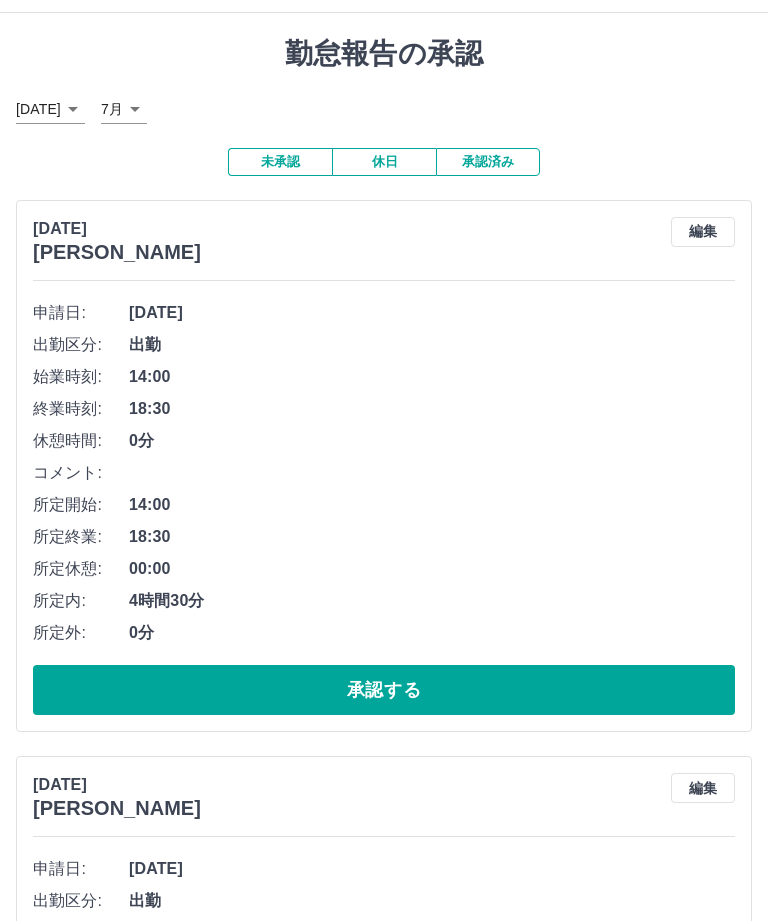 click on "承認する" at bounding box center [384, 691] 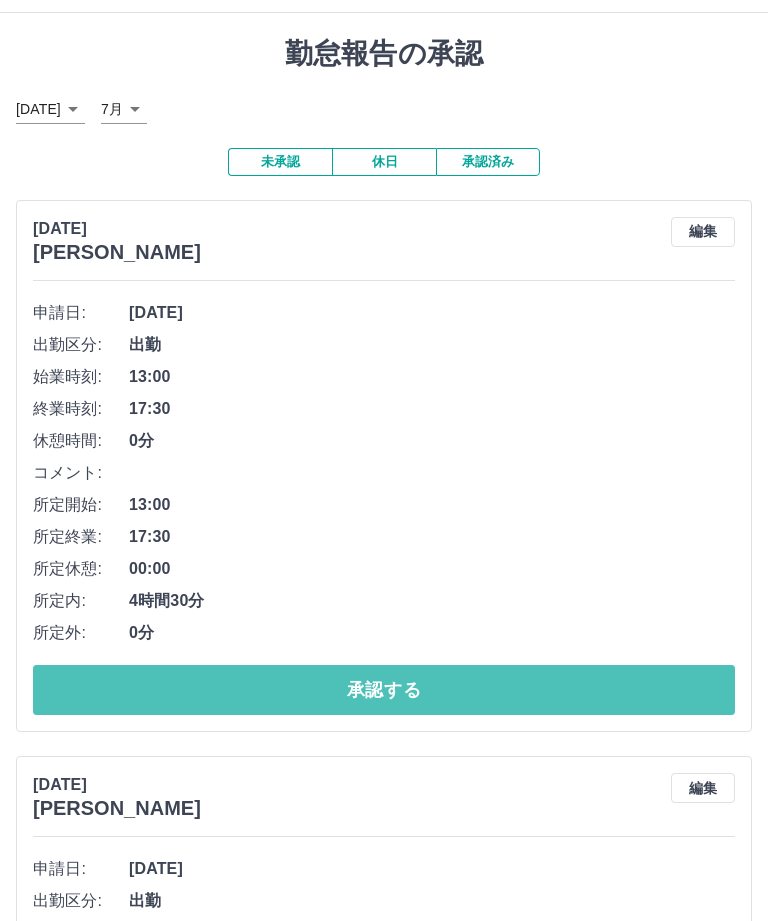 click on "承認する" at bounding box center [384, 690] 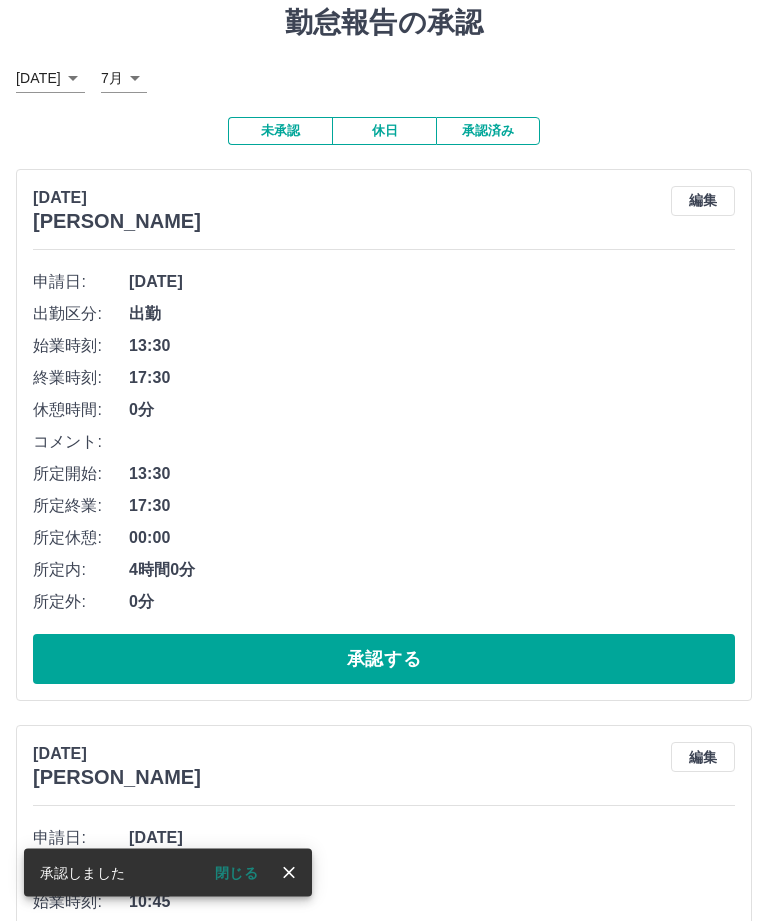 scroll, scrollTop: 63, scrollLeft: 0, axis: vertical 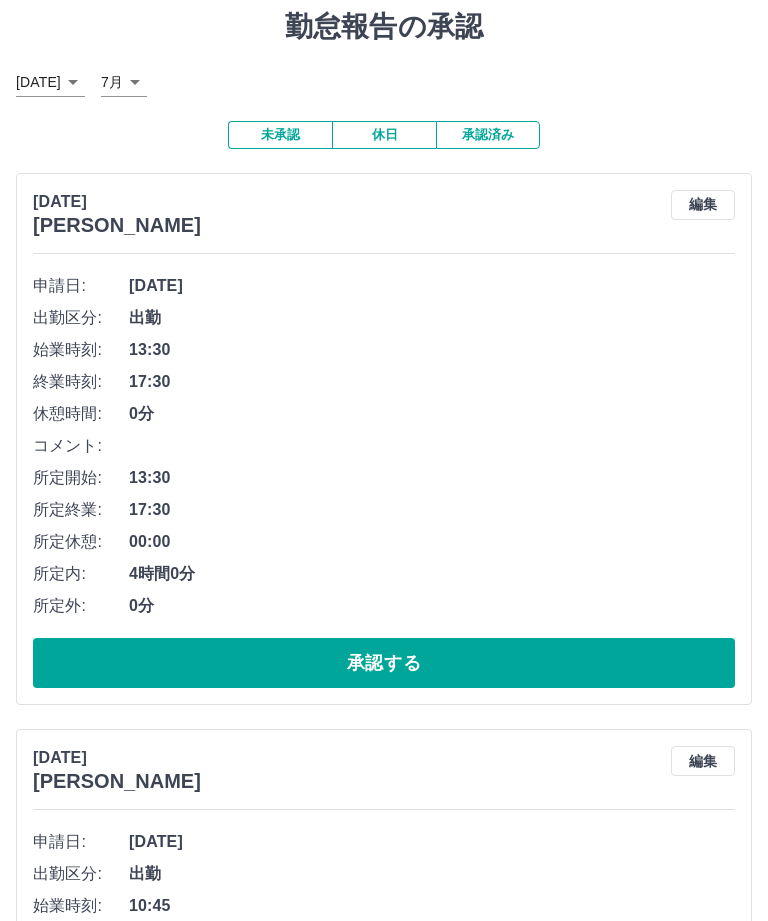 click on "承認する" at bounding box center (384, 663) 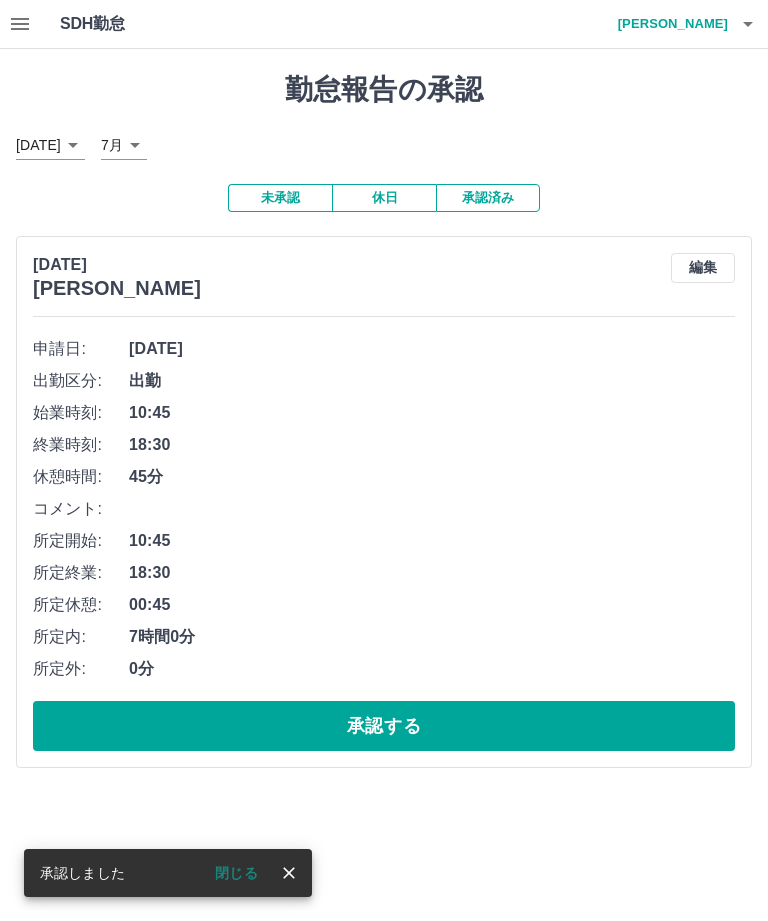 scroll, scrollTop: 0, scrollLeft: 0, axis: both 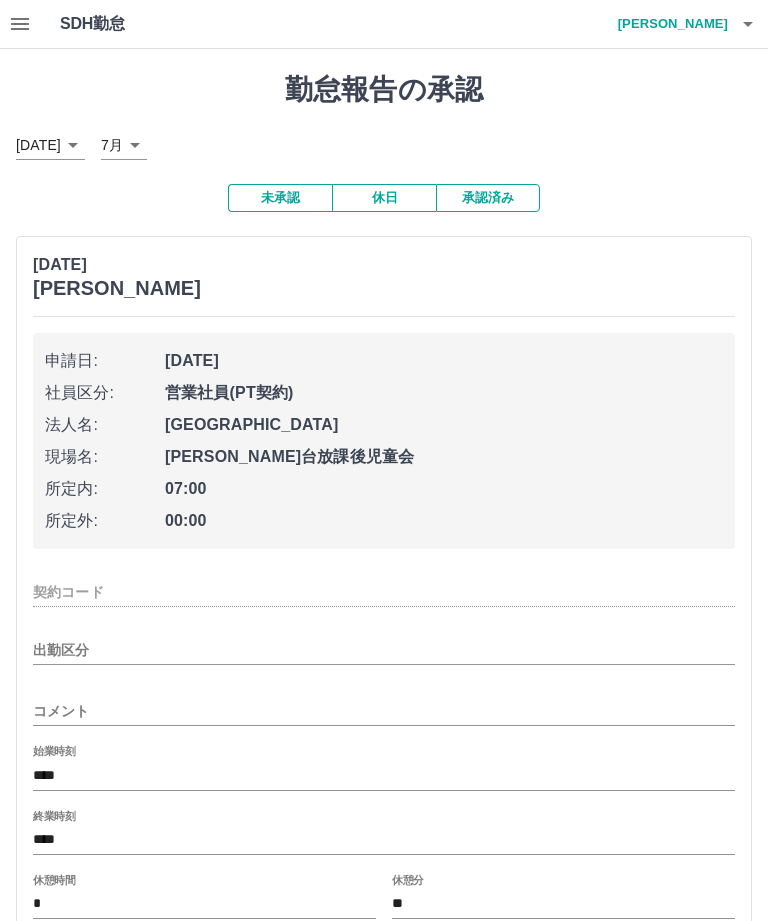 type on "********" 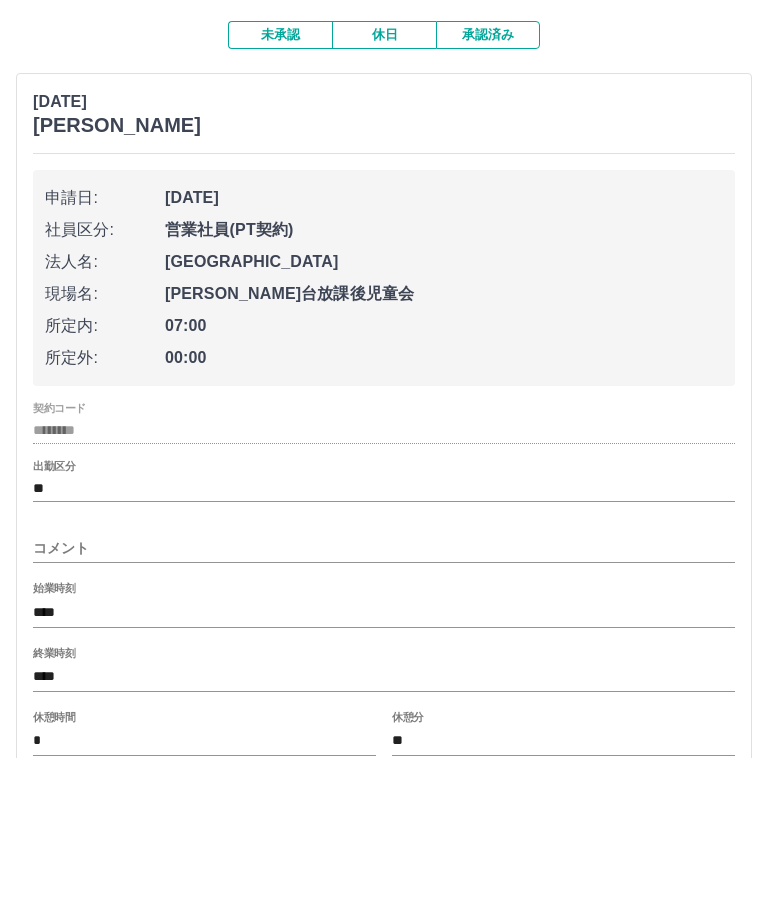 scroll, scrollTop: 106, scrollLeft: 0, axis: vertical 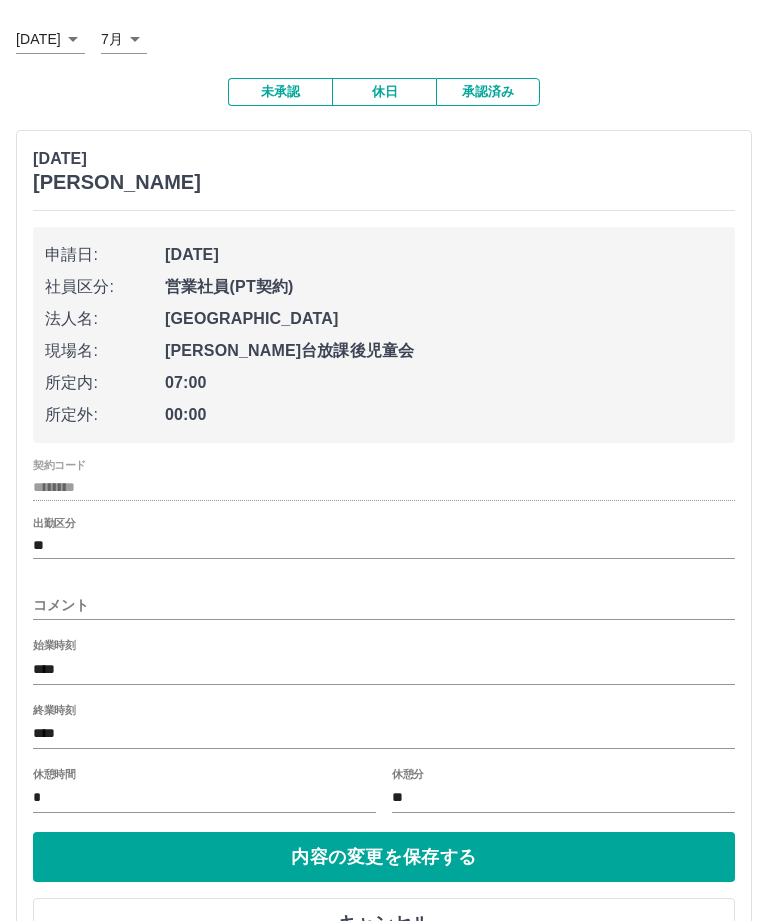 click on "****" at bounding box center [384, 734] 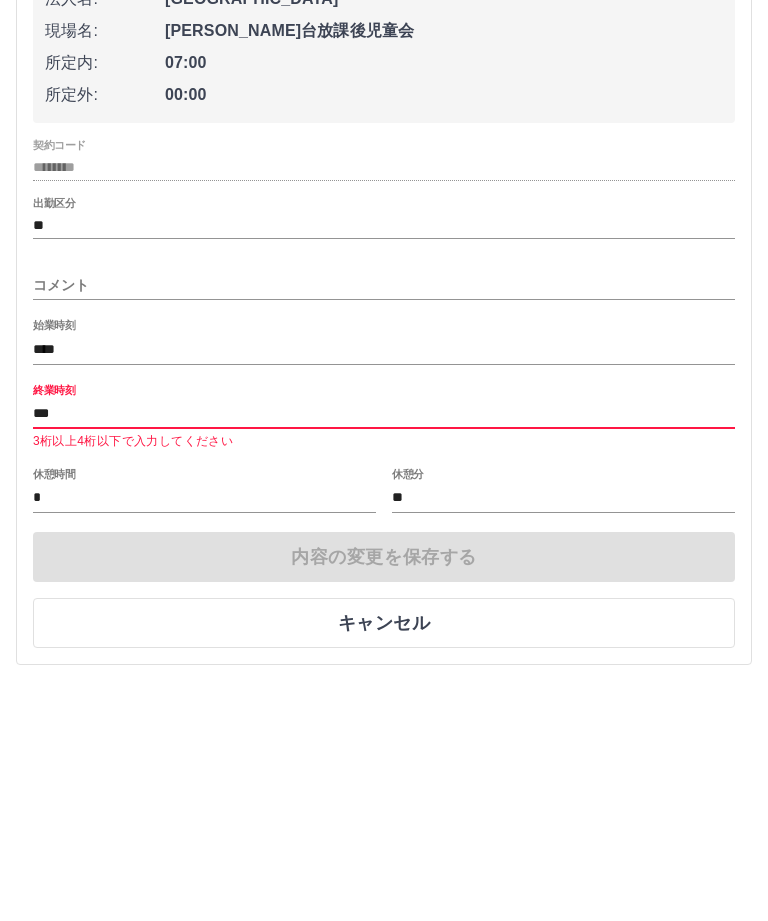 type on "****" 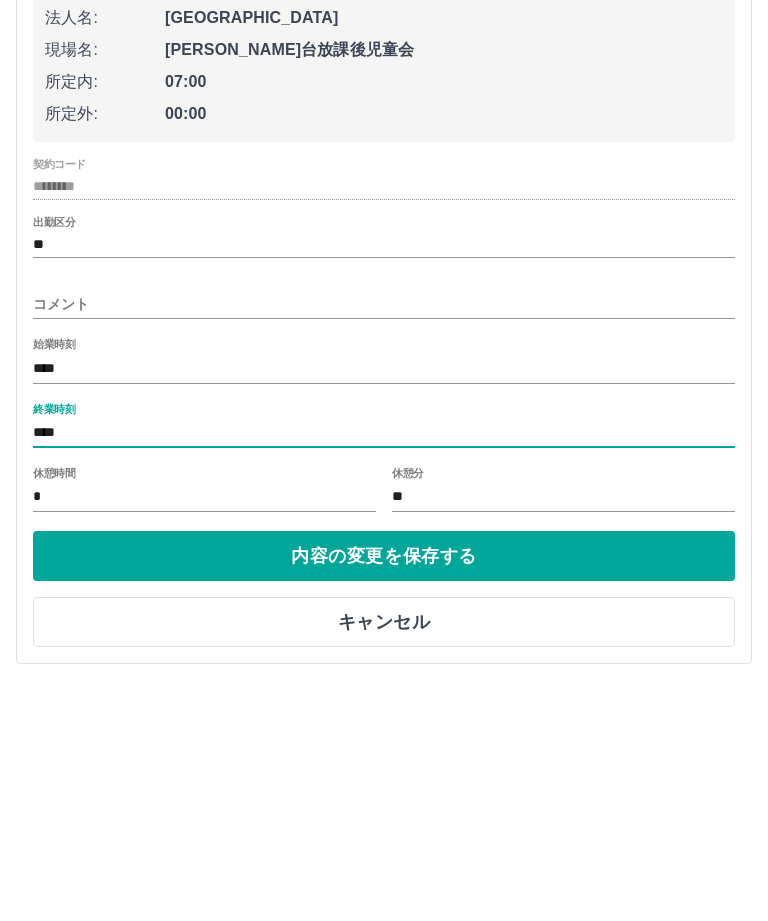 click on "内容の変更を保存する" at bounding box center (384, 793) 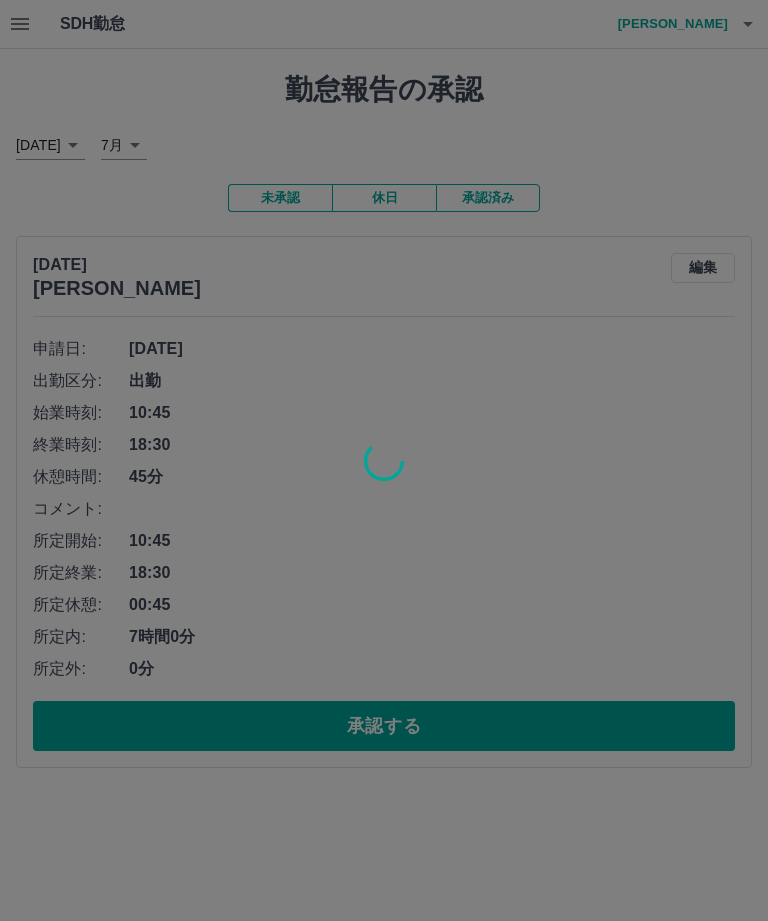 click at bounding box center (384, 460) 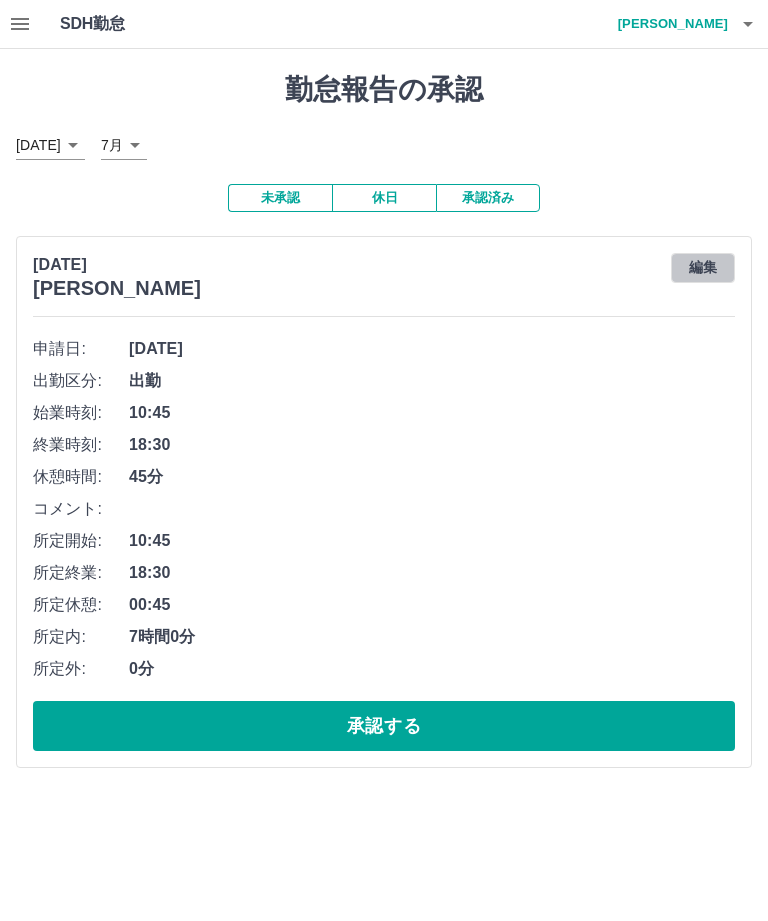 click on "編集" at bounding box center [703, 268] 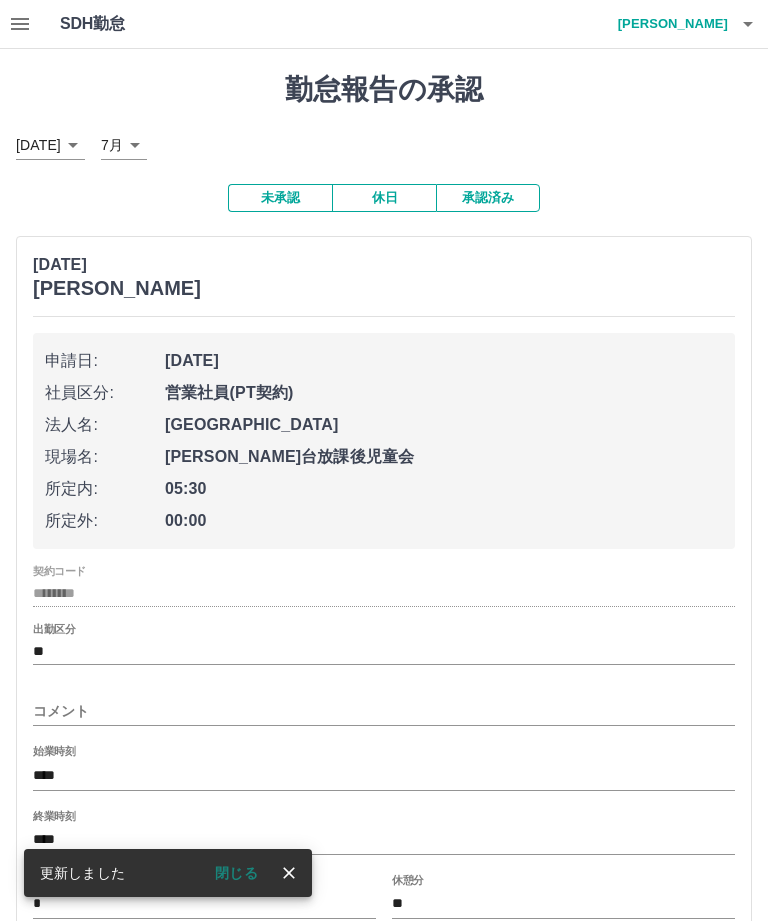 click on "コメント" at bounding box center [384, 711] 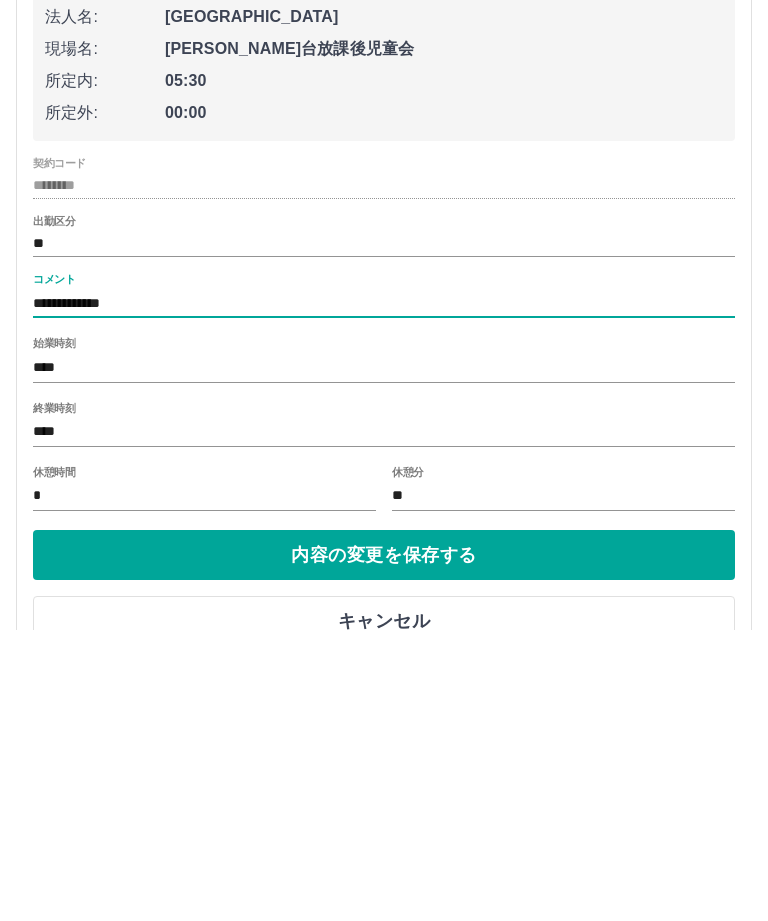 scroll, scrollTop: 124, scrollLeft: 0, axis: vertical 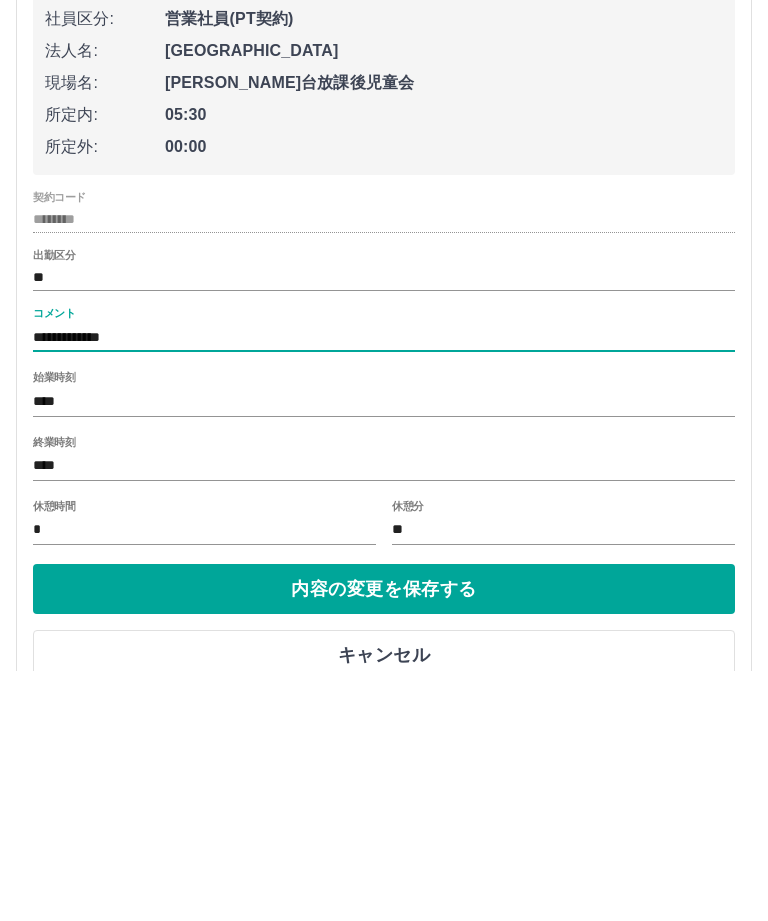 type on "**********" 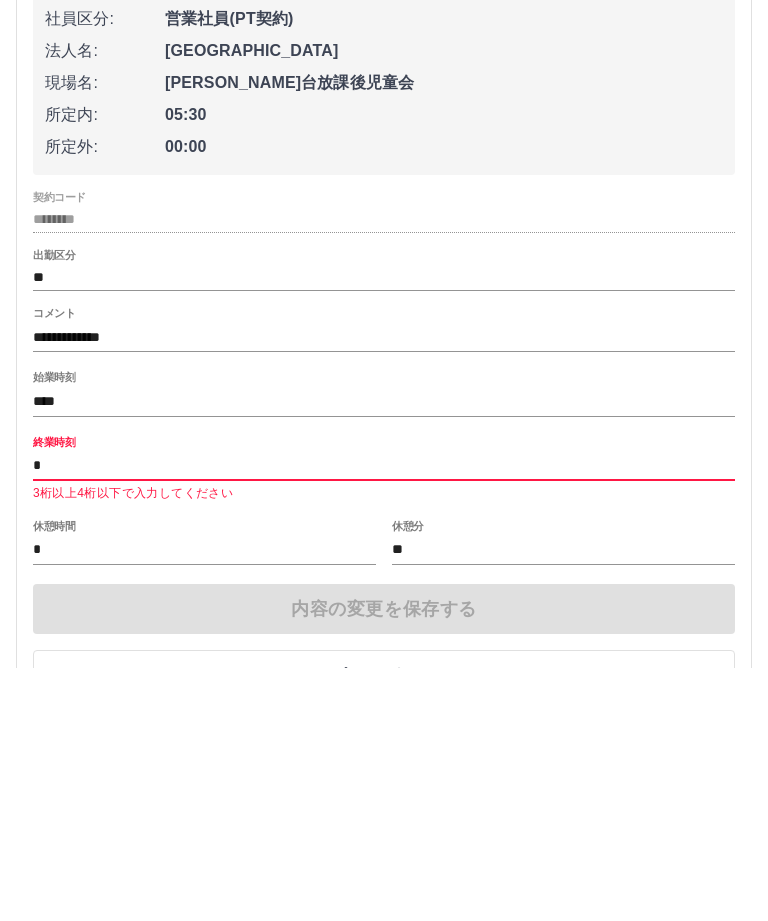 scroll, scrollTop: 125, scrollLeft: 0, axis: vertical 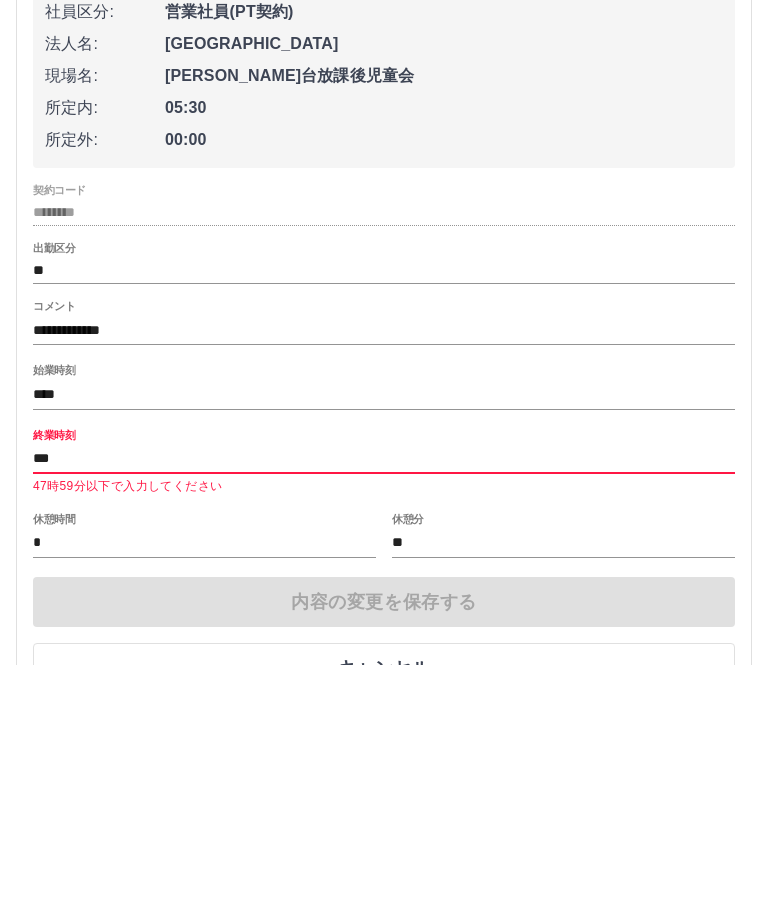 type on "****" 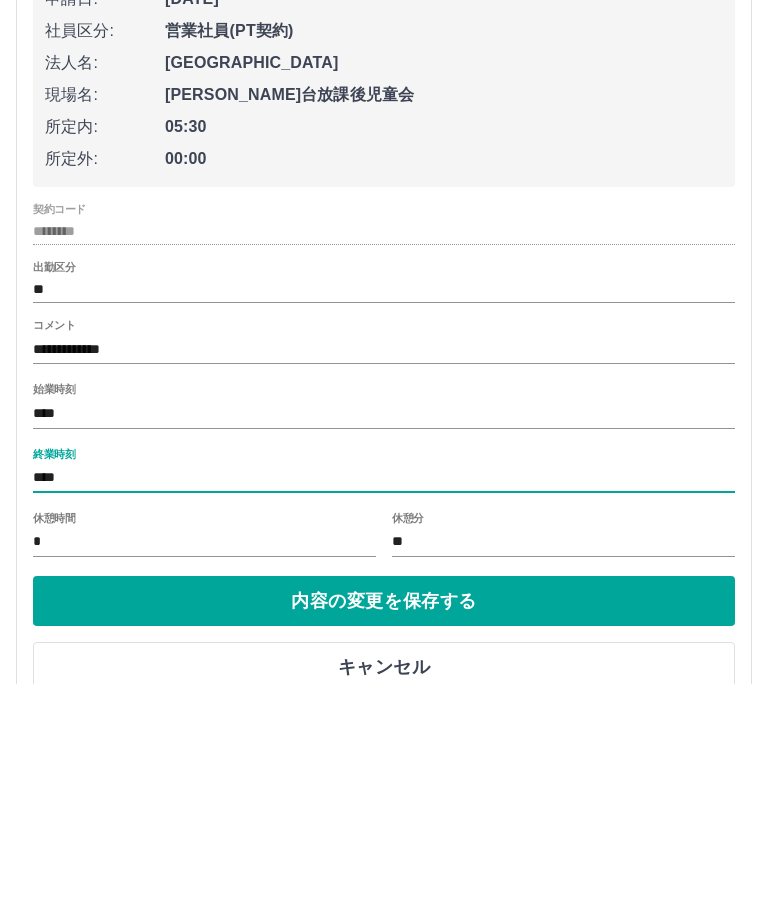 click on "内容の変更を保存する" at bounding box center [384, 838] 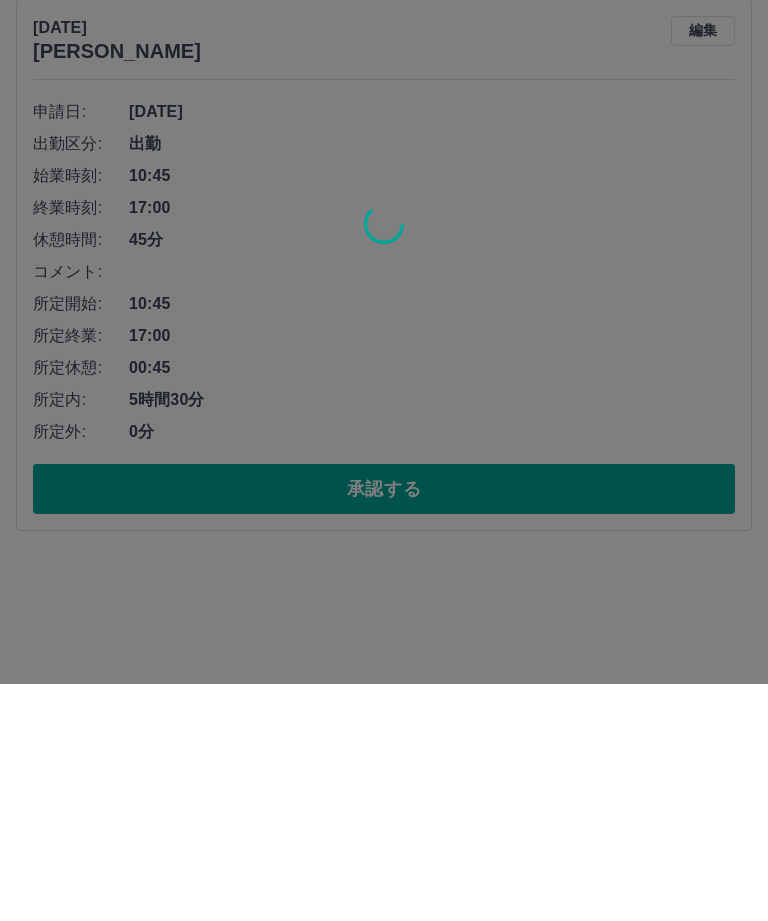 scroll, scrollTop: 0, scrollLeft: 0, axis: both 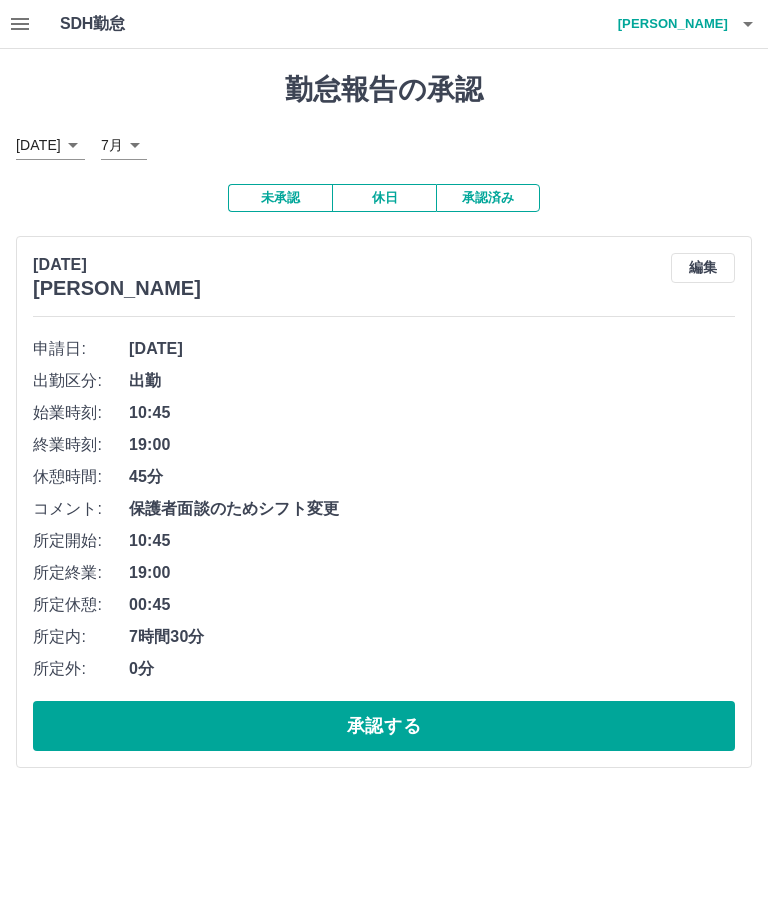 click on "承認する" at bounding box center (384, 726) 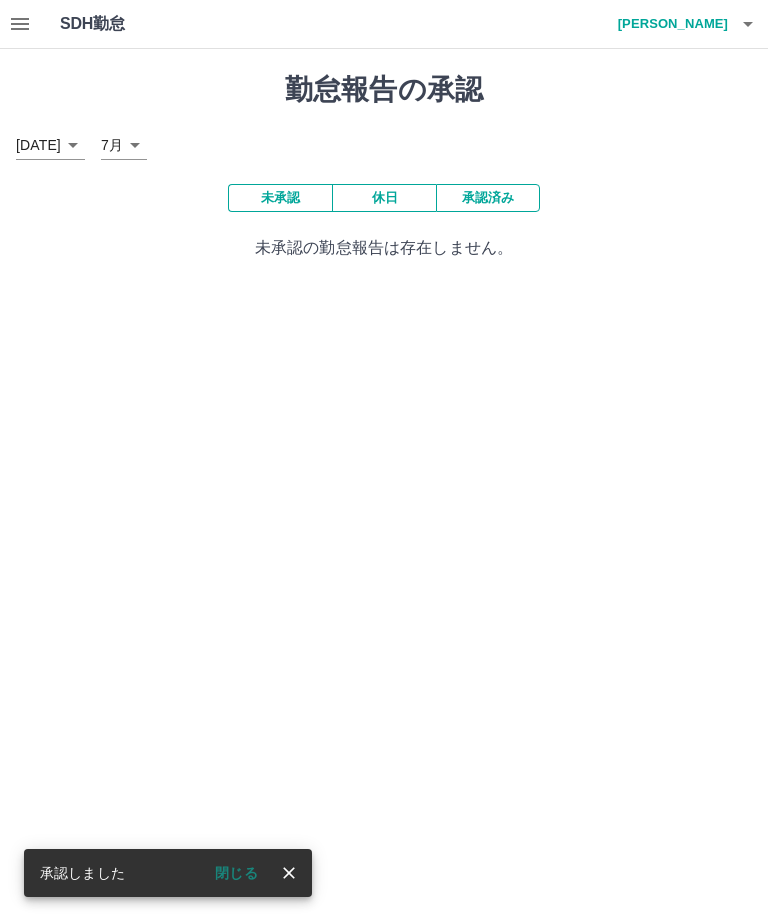 click on "SDH勤怠 [PERSON_NAME]" at bounding box center [384, 24] 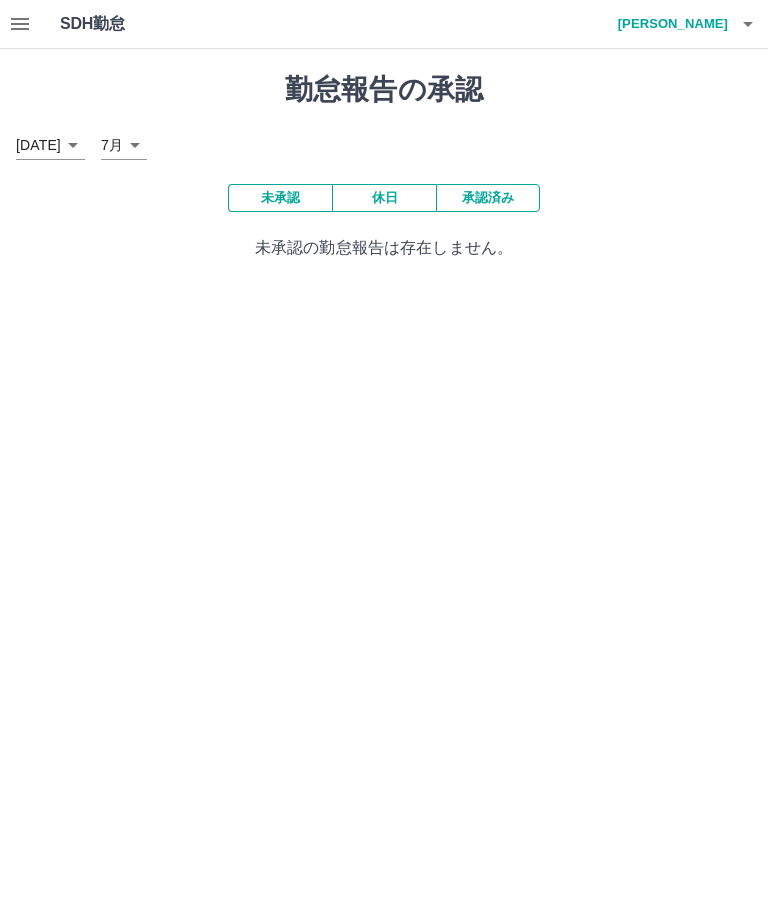 click 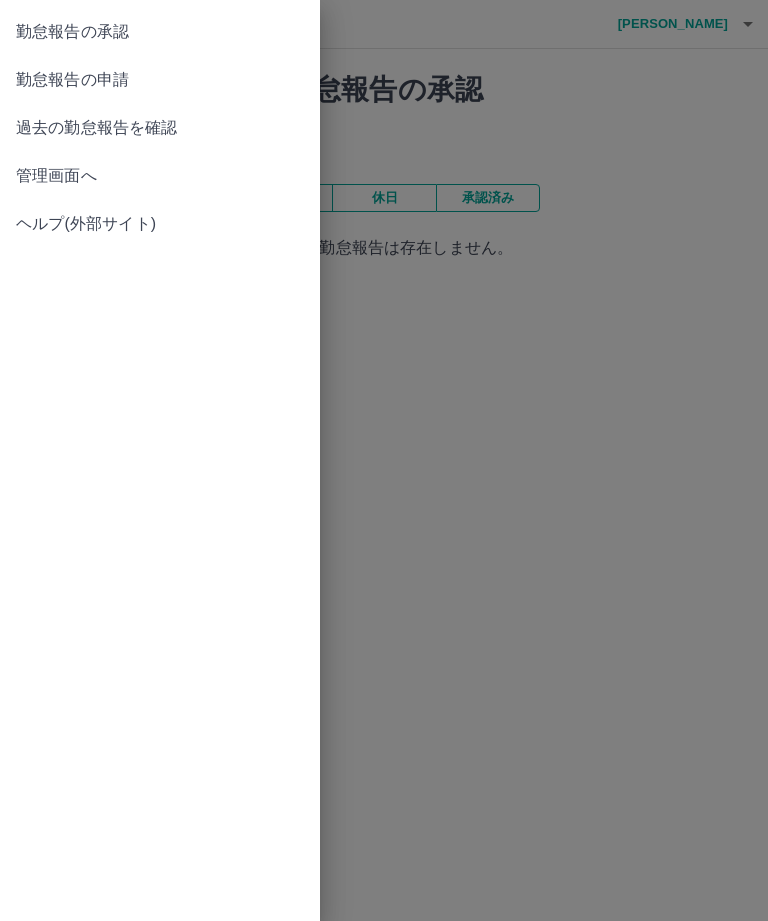 click on "管理画面へ" at bounding box center [160, 176] 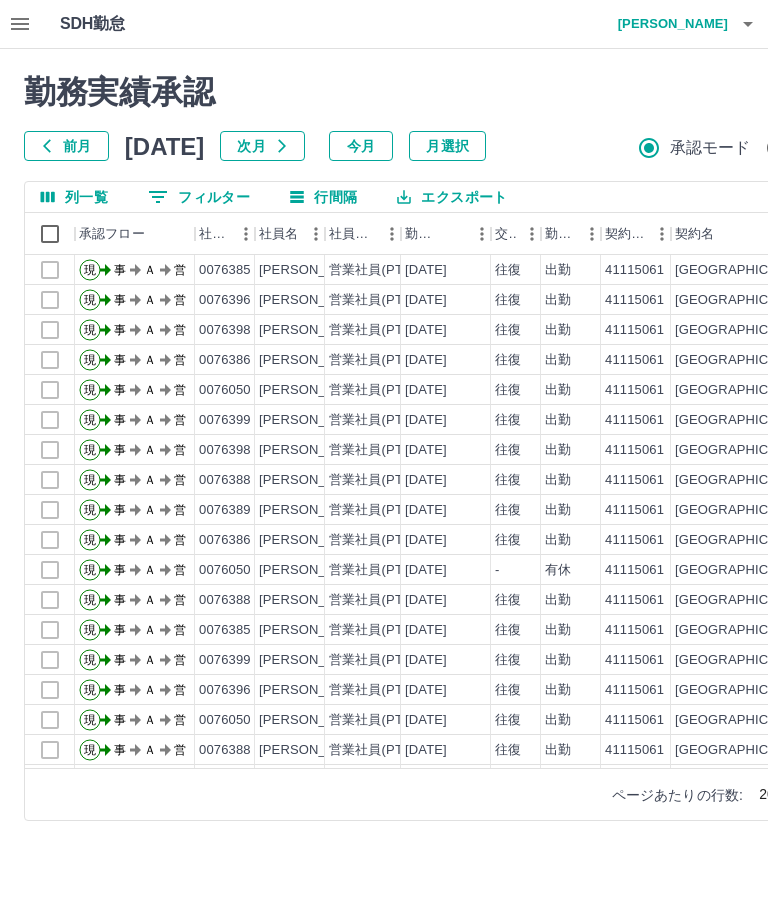 scroll, scrollTop: 0, scrollLeft: 0, axis: both 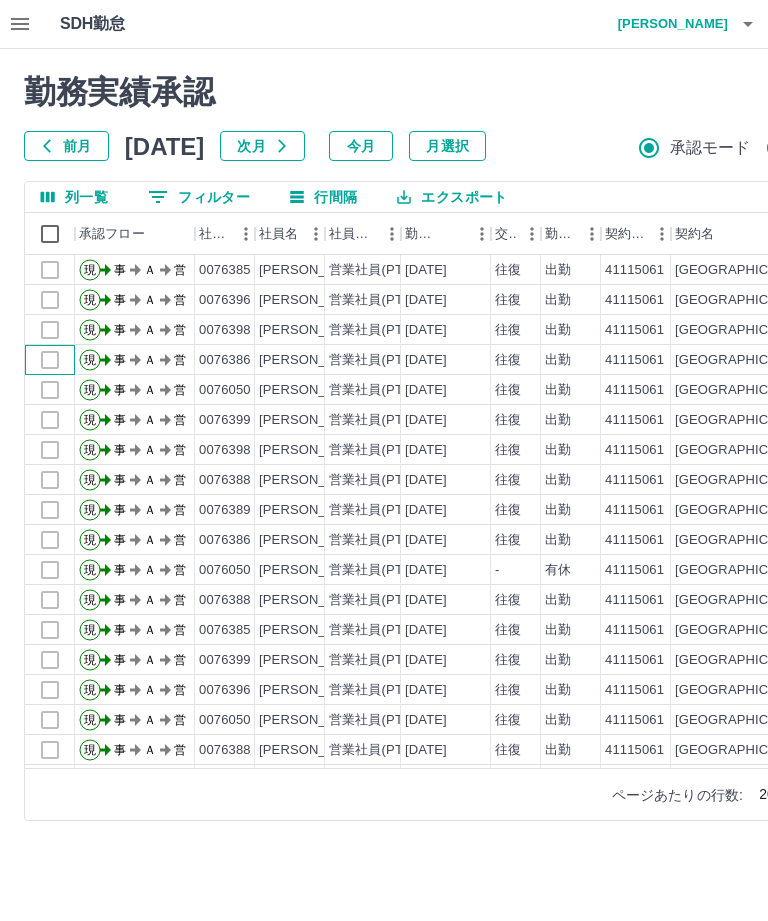 click at bounding box center (50, 360) 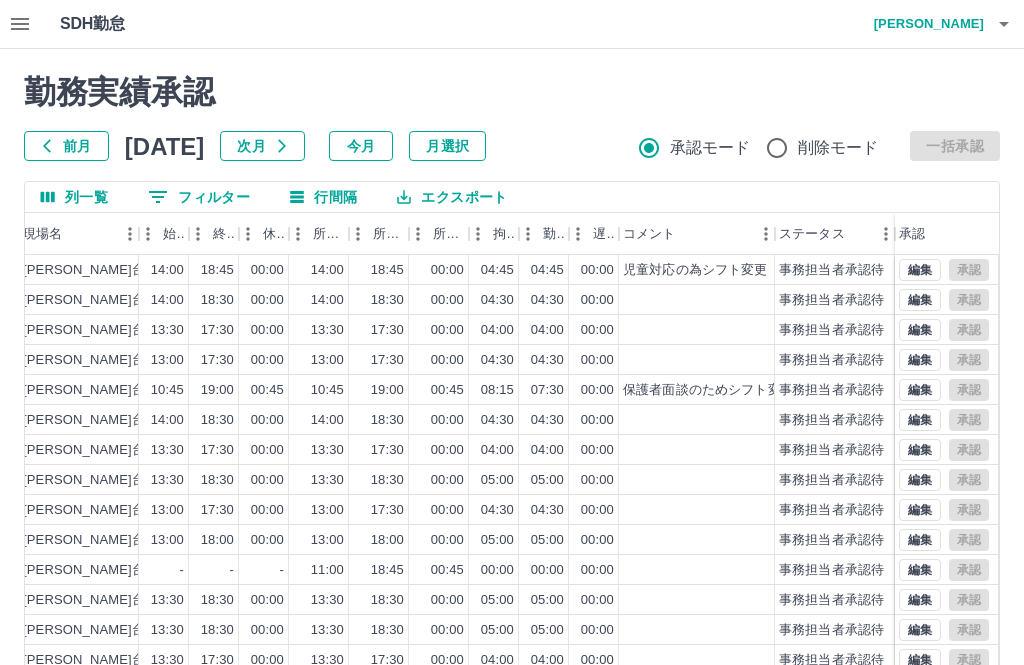 scroll, scrollTop: 0, scrollLeft: 772, axis: horizontal 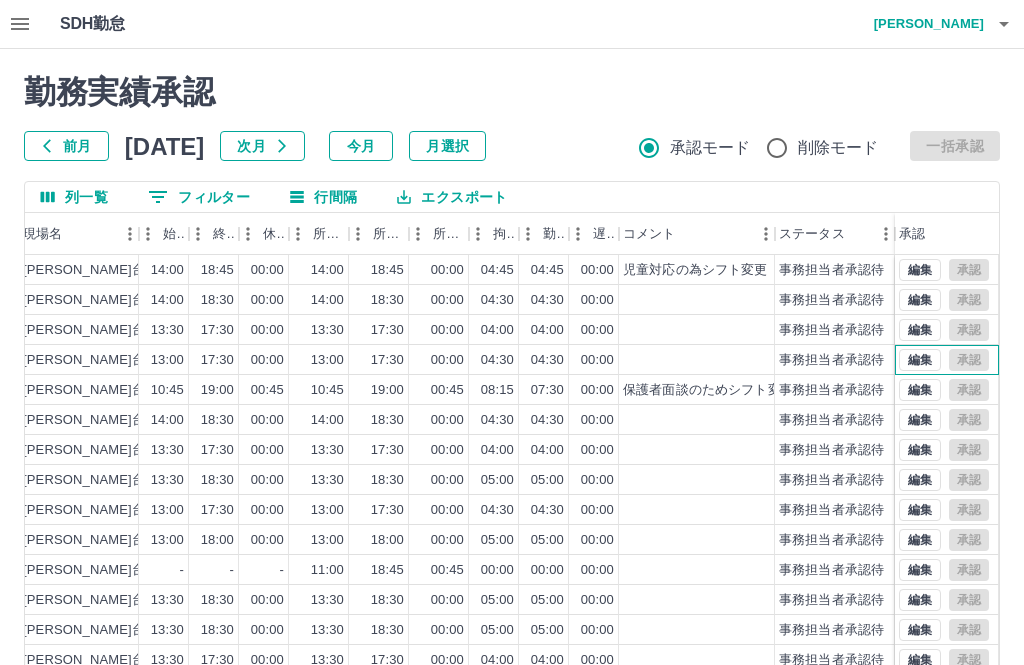 click on "編集" at bounding box center (920, 360) 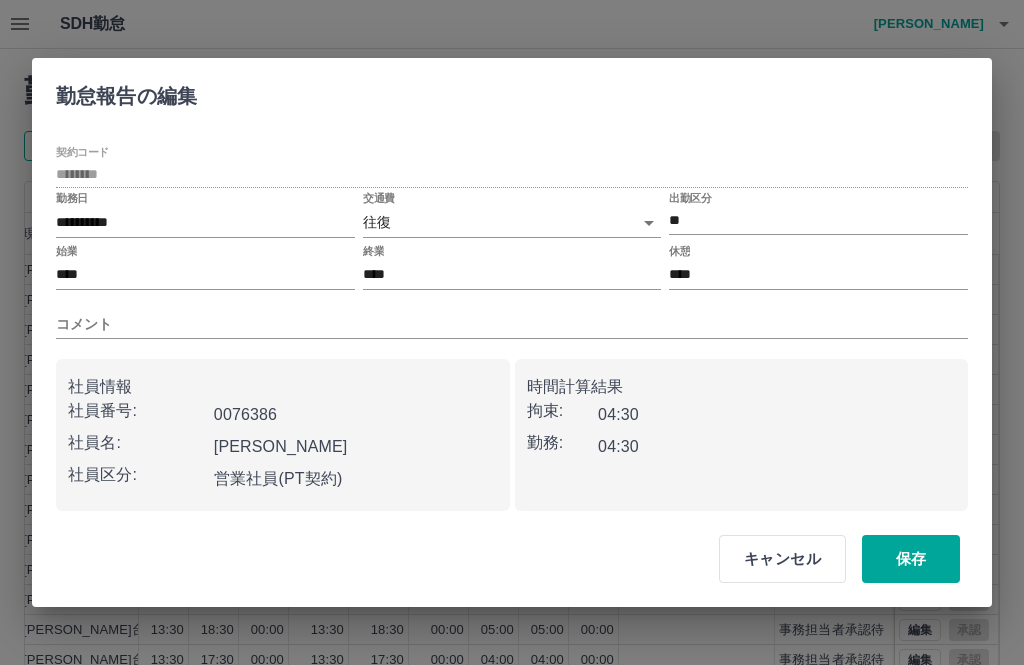 click on "****" at bounding box center [205, 275] 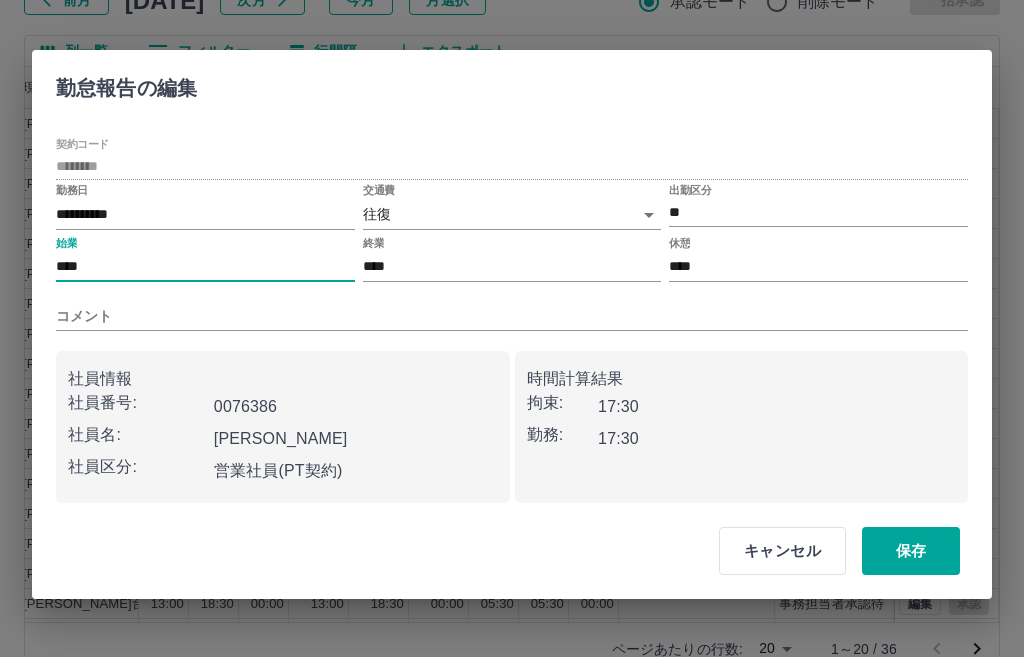 scroll, scrollTop: 139, scrollLeft: 0, axis: vertical 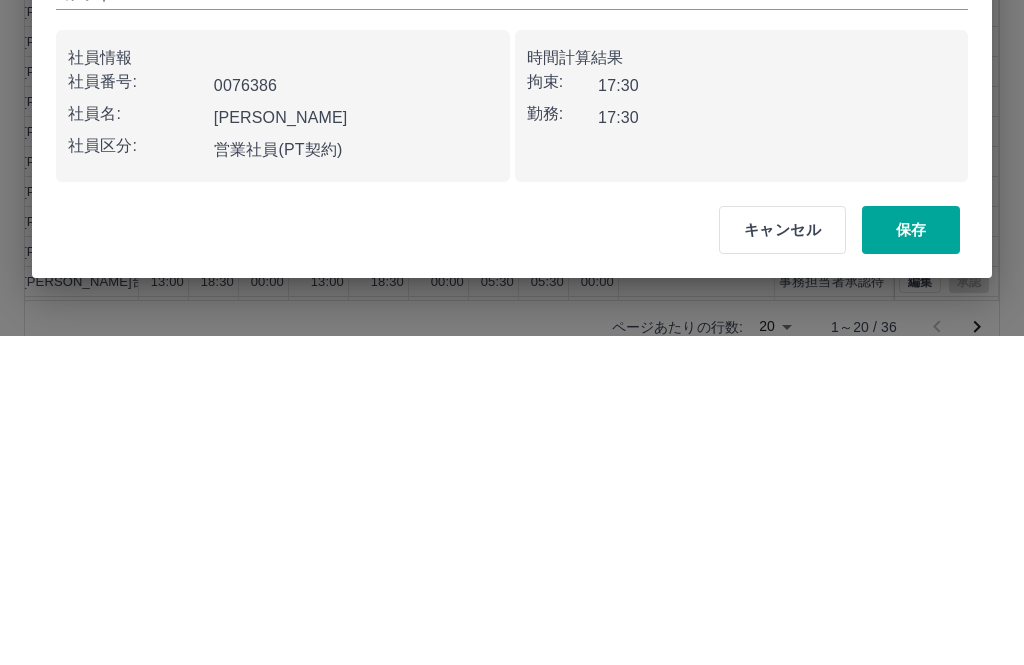 type on "****" 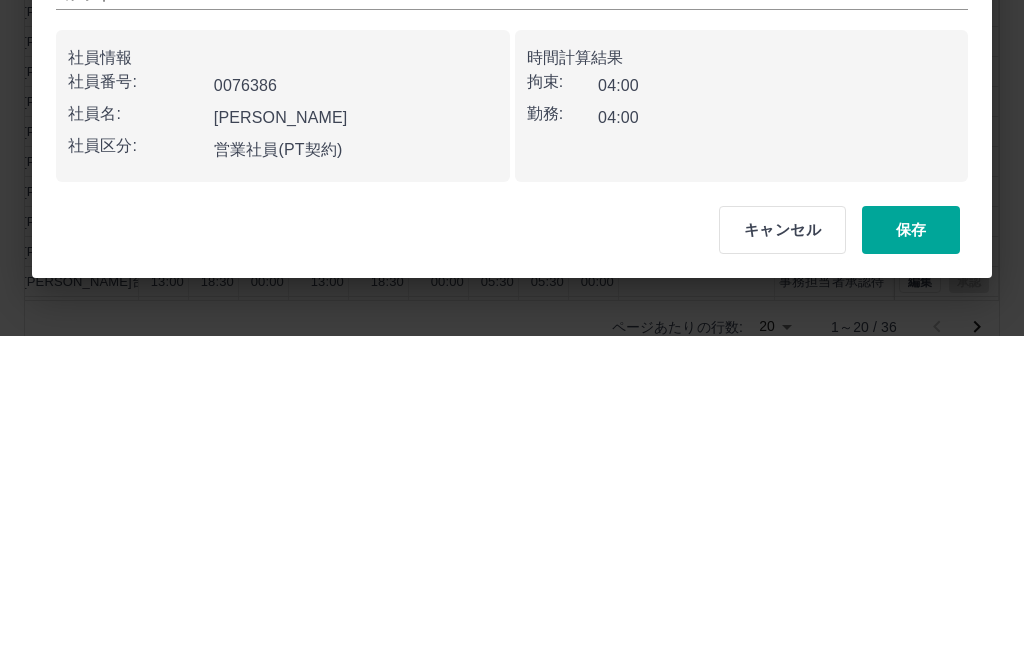 scroll, scrollTop: 116, scrollLeft: 0, axis: vertical 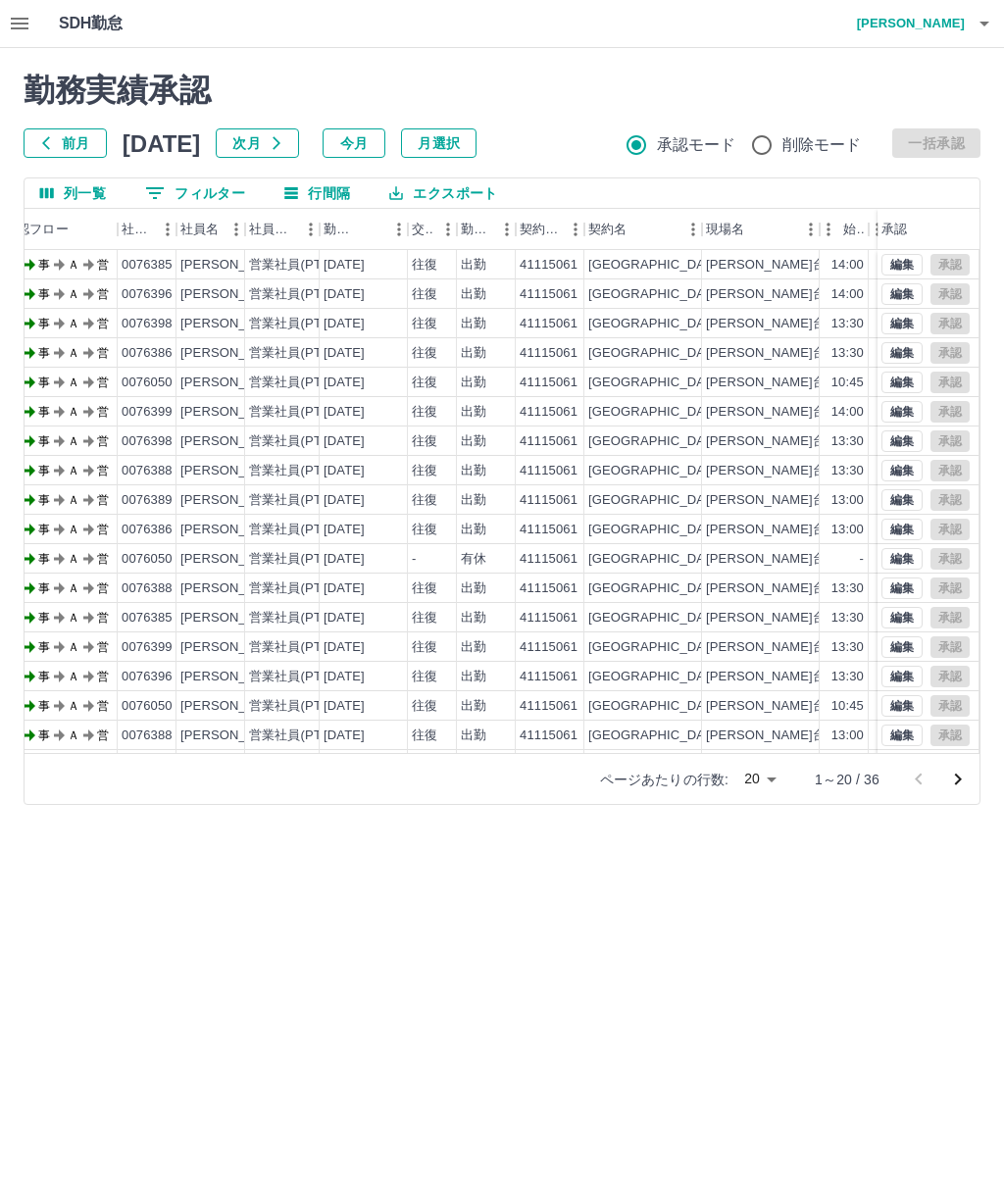 click 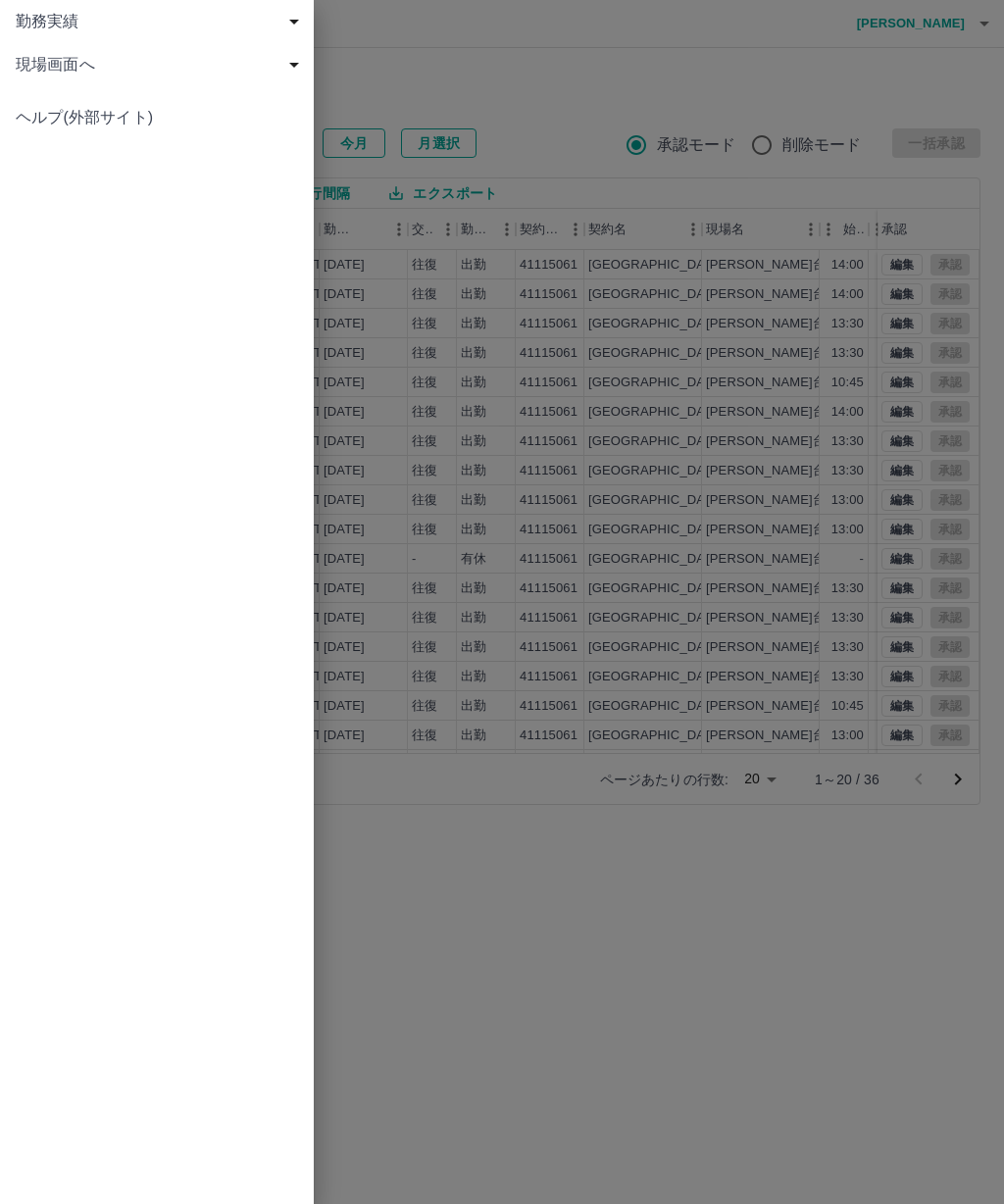 click on "現場画面へ" at bounding box center [161, 65] 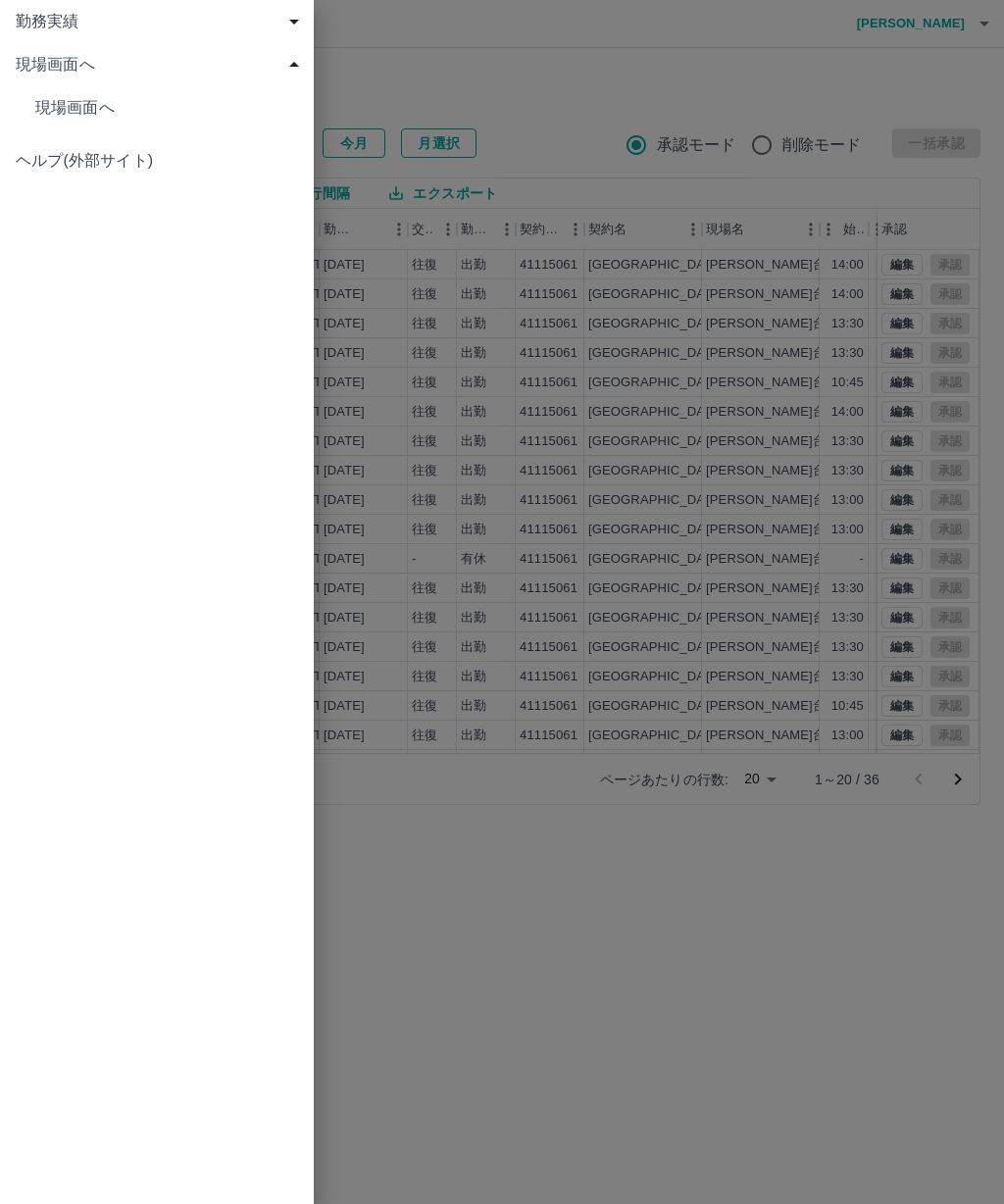 click on "現場画面へ" at bounding box center [167, 108] 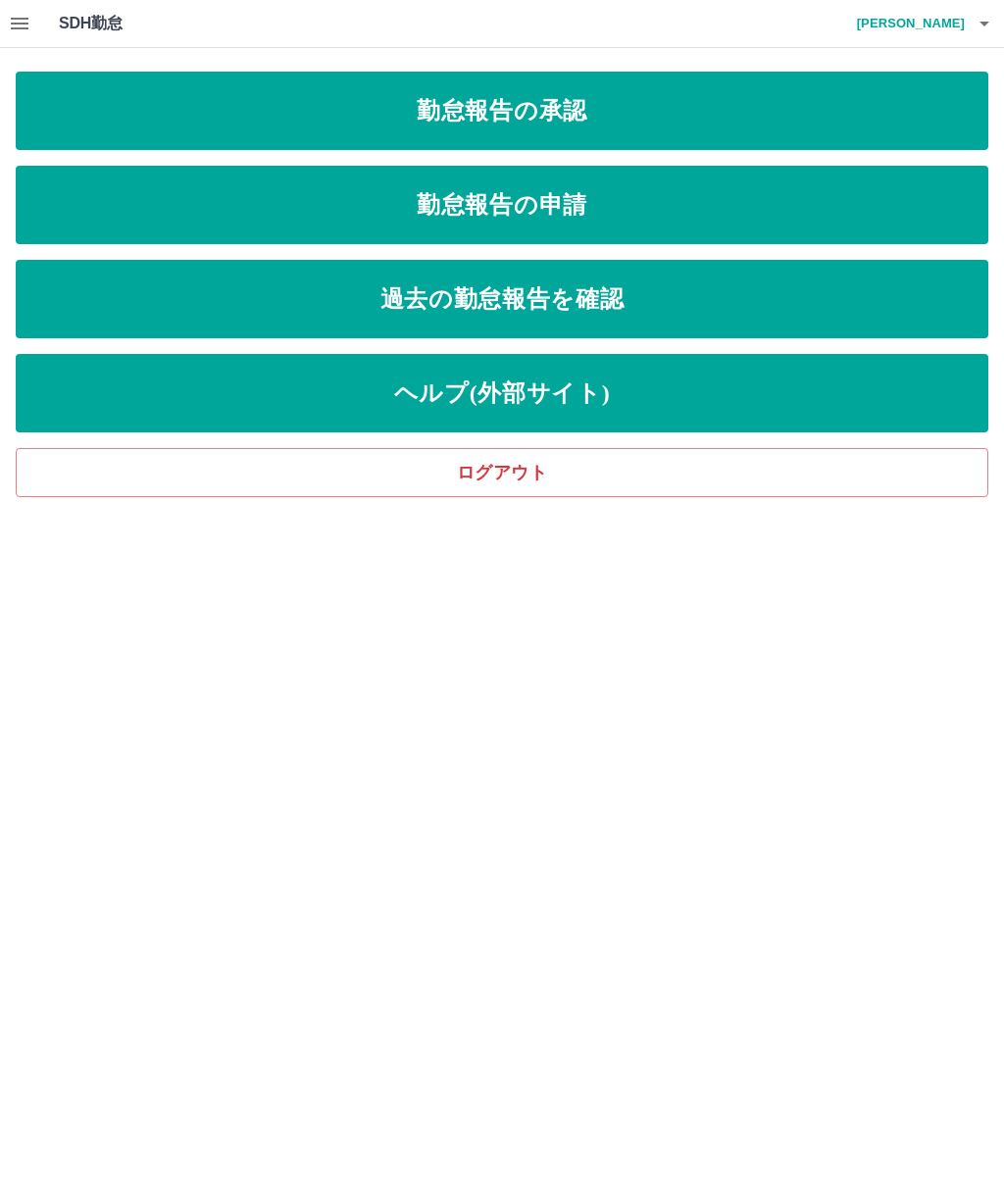 click on "勤怠報告の申請" at bounding box center [502, 205] 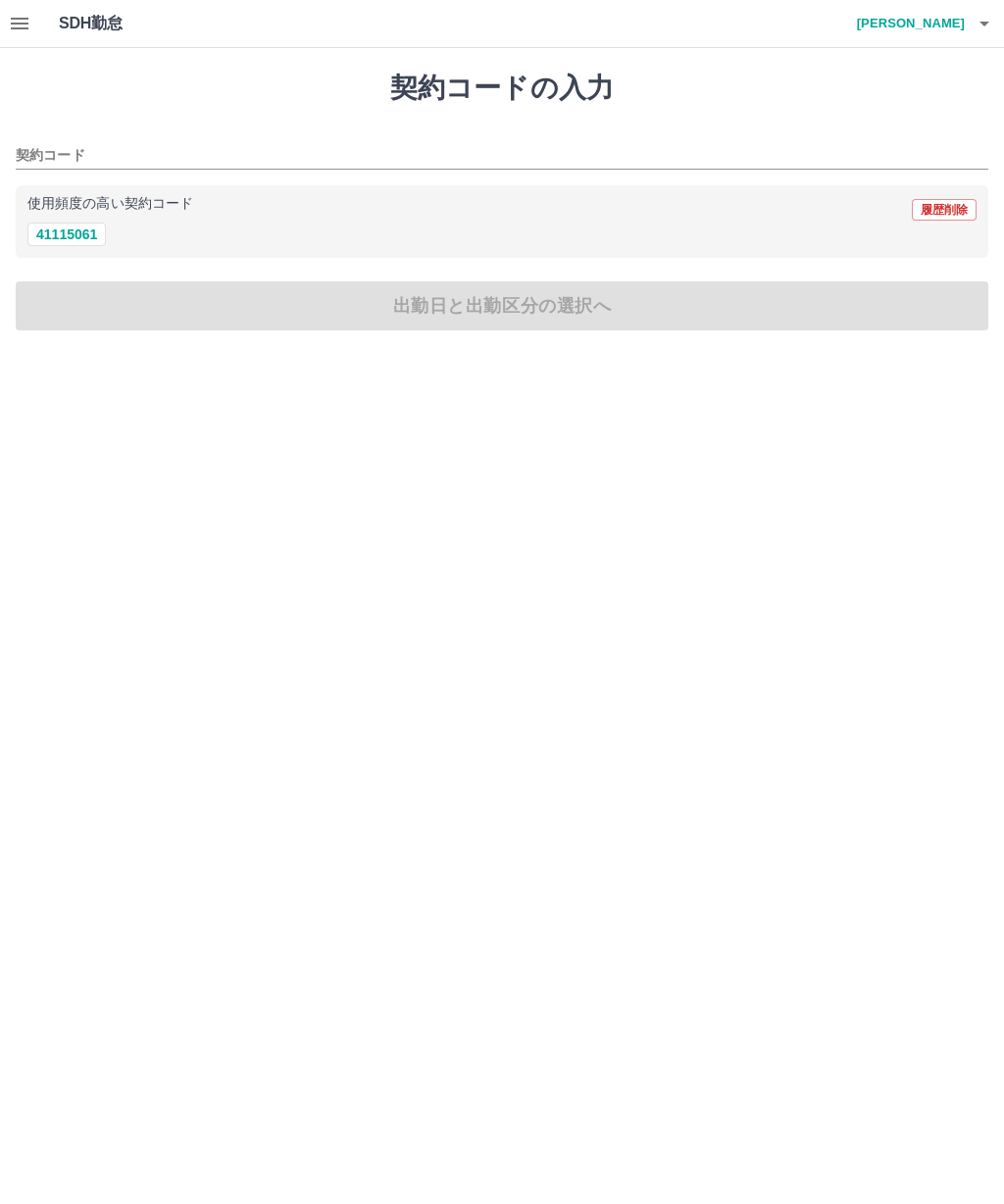 click on "41115061" at bounding box center (67, 234) 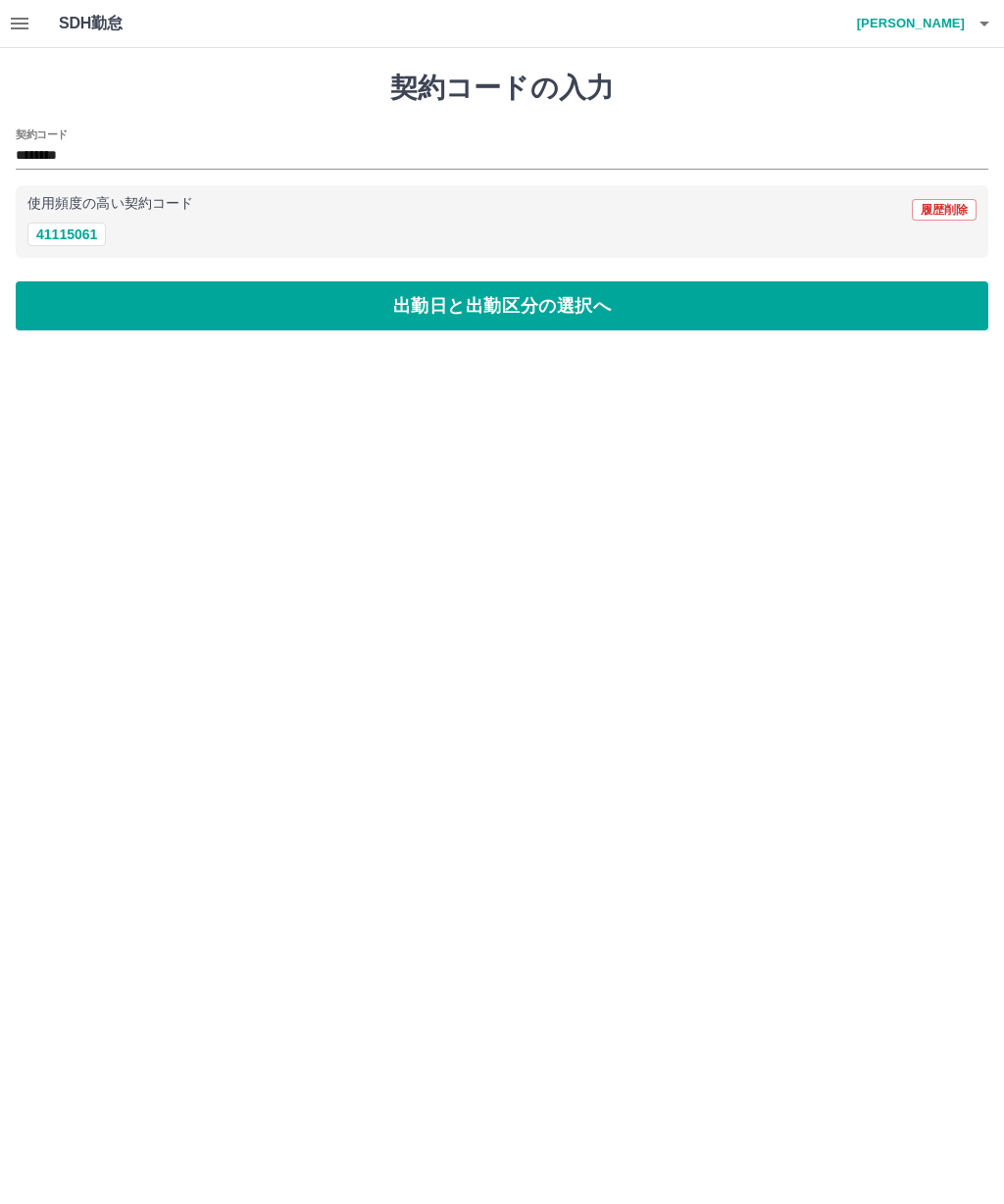 click on "出勤日と出勤区分の選択へ" at bounding box center (502, 306) 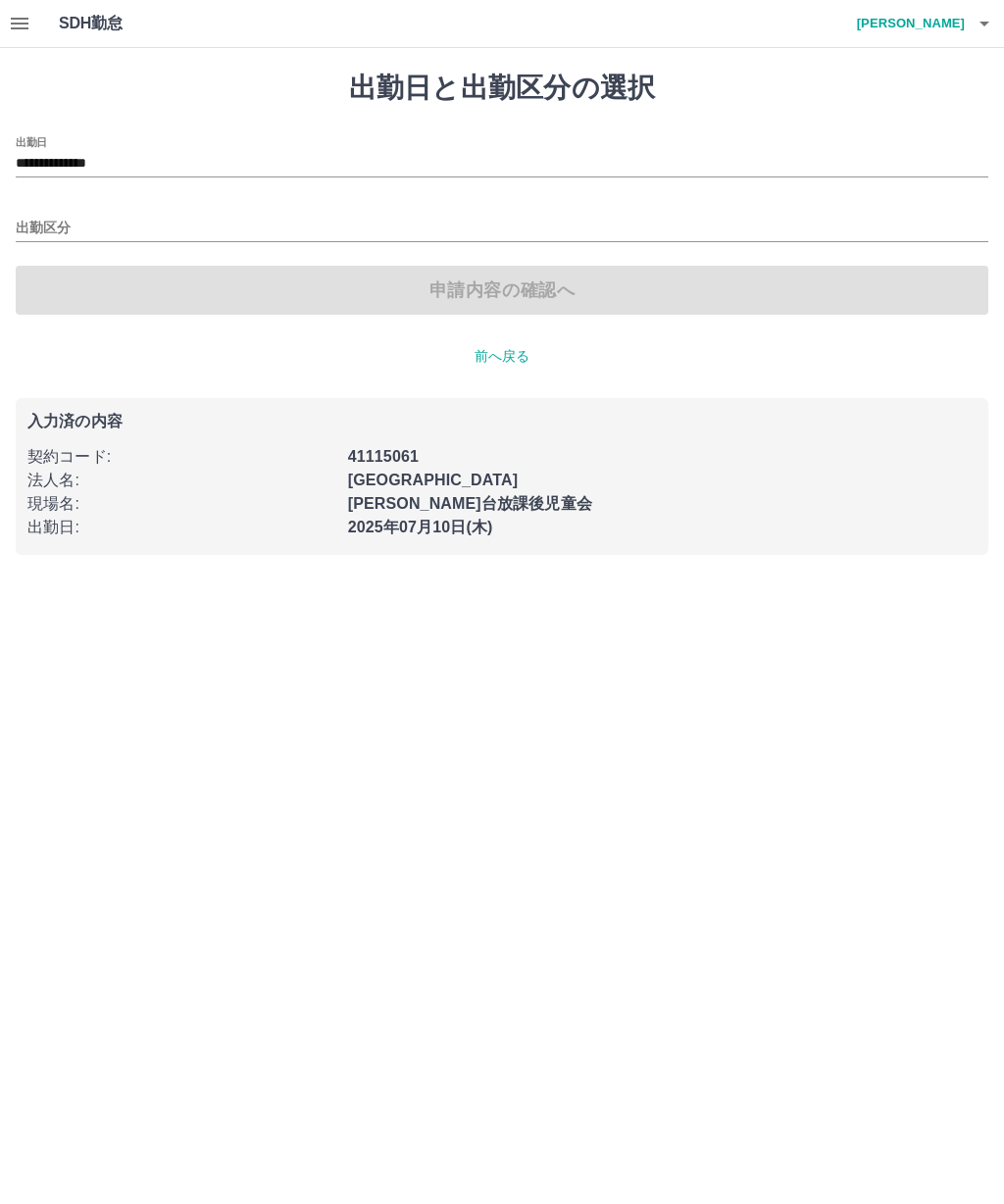 click on "**********" at bounding box center (502, 313) 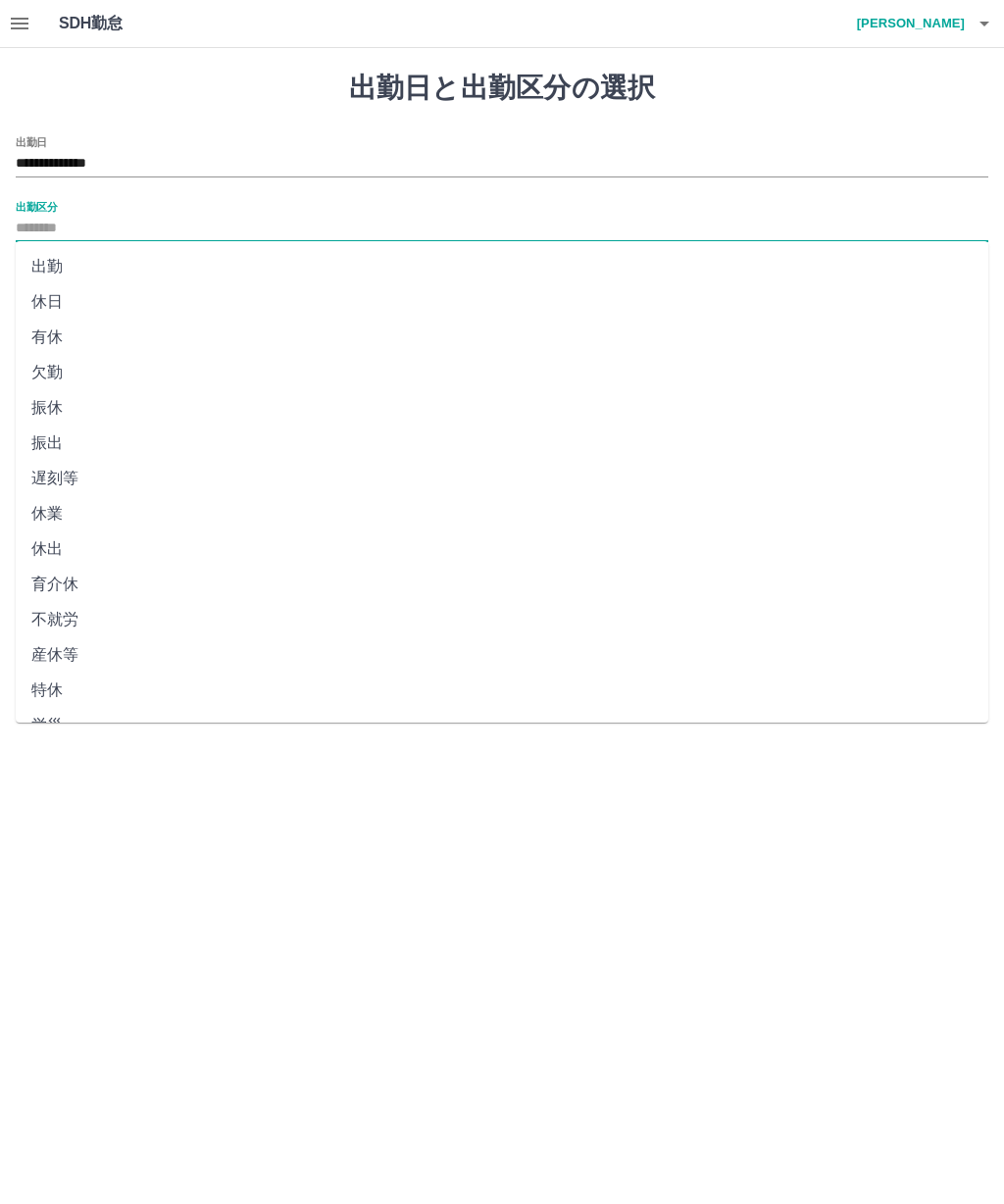 click on "出勤" at bounding box center (502, 267) 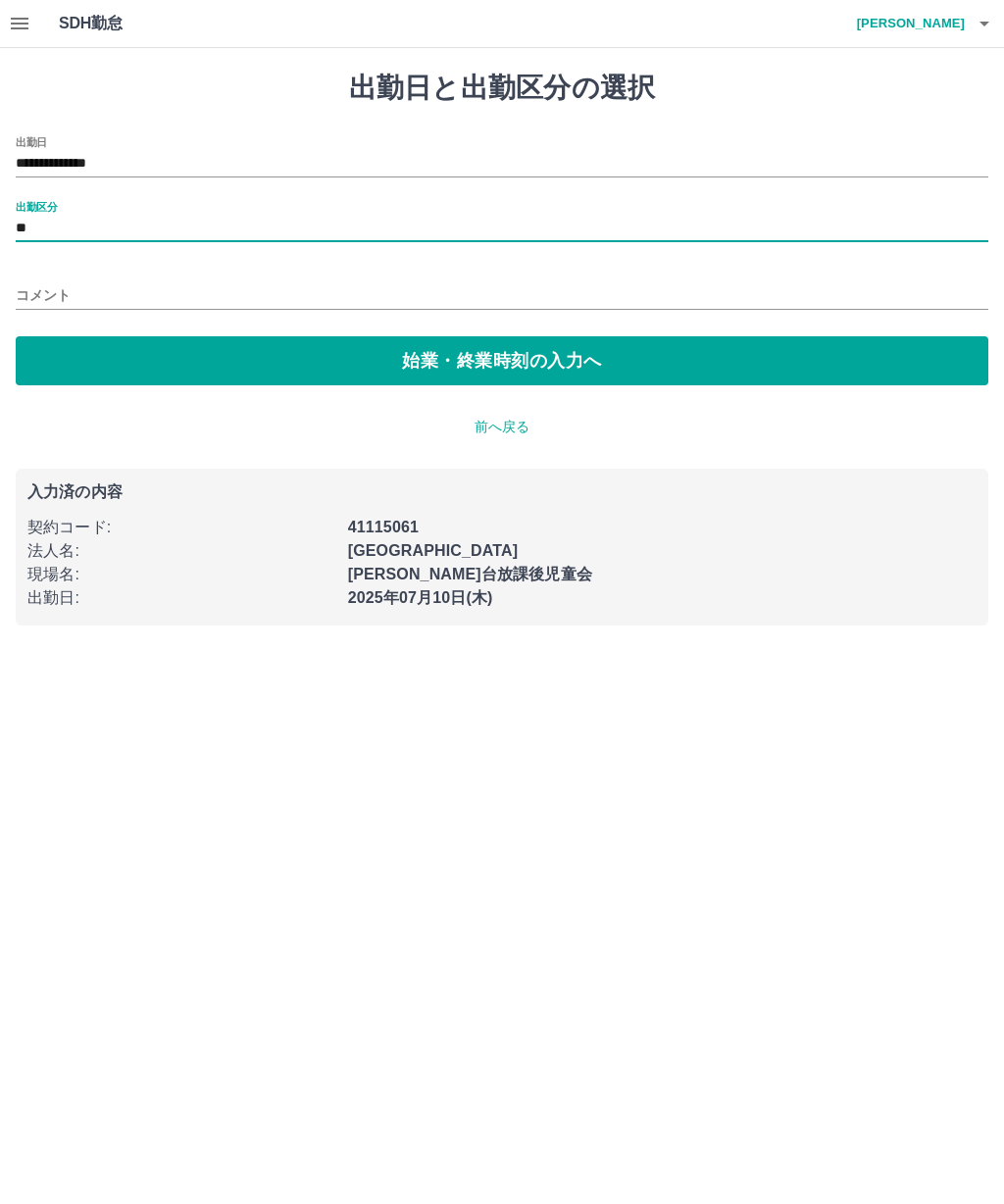 click on "始業・終業時刻の入力へ" at bounding box center (502, 361) 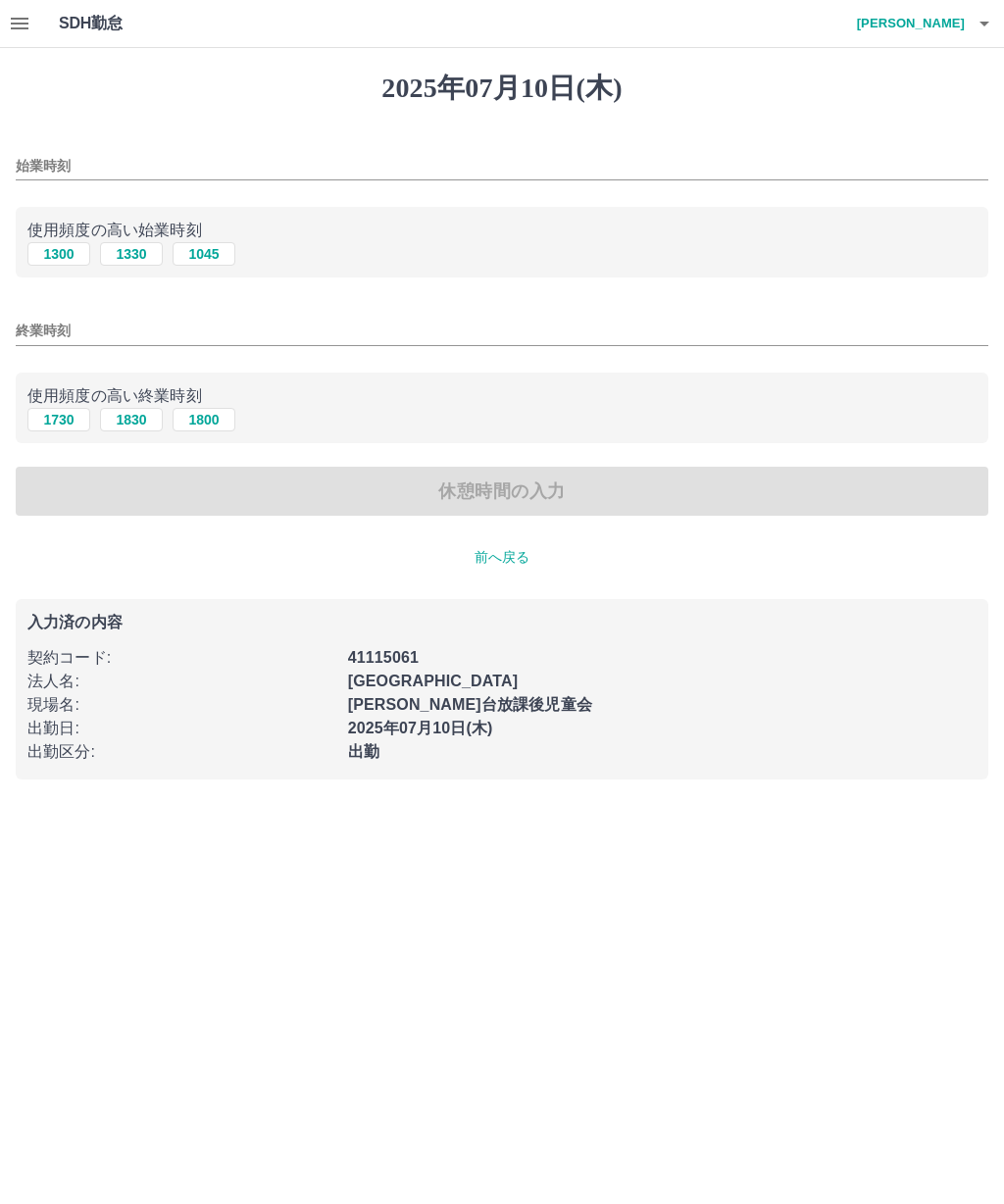 click on "1045" at bounding box center (204, 254) 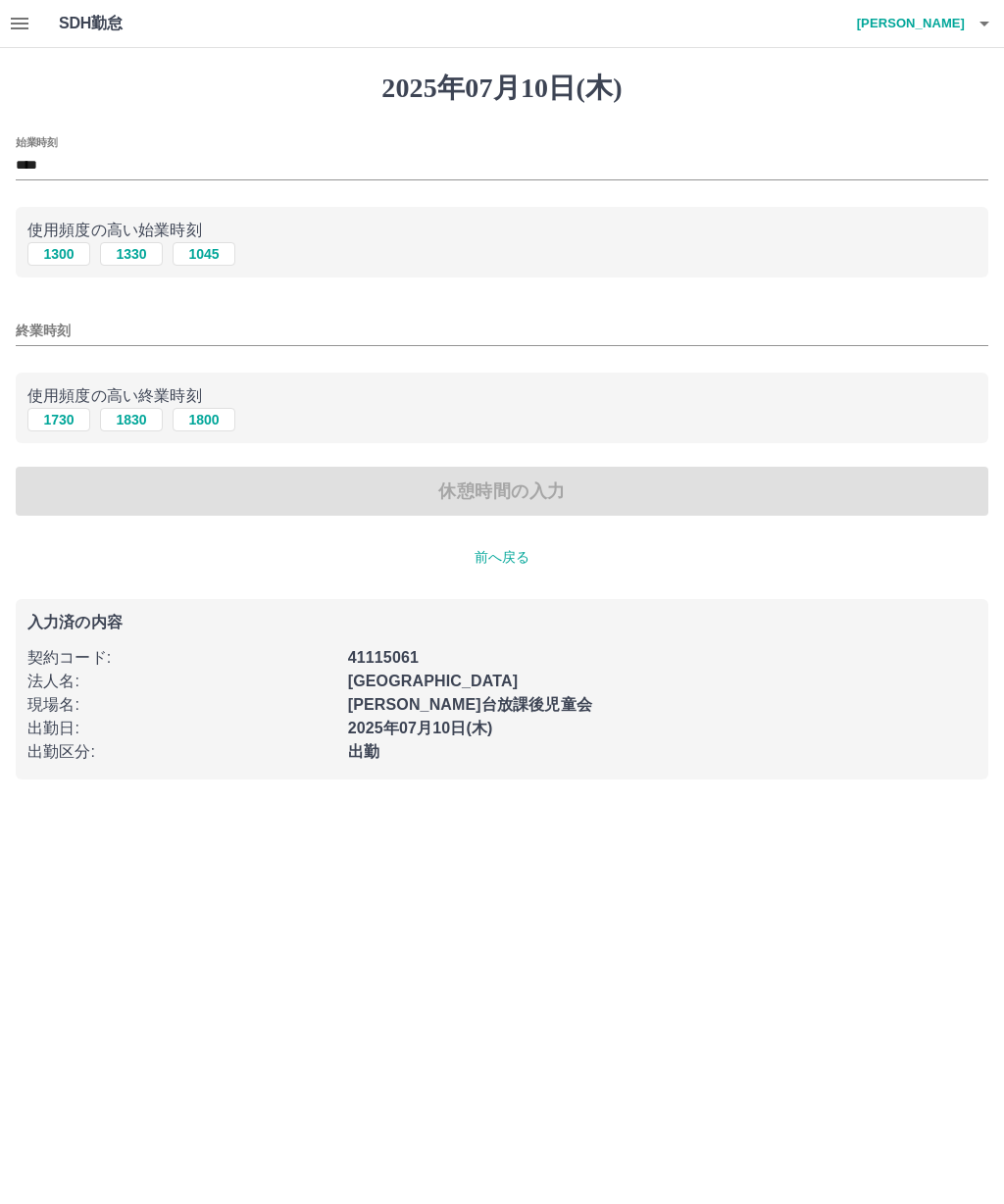 click on "1830" at bounding box center [131, 420] 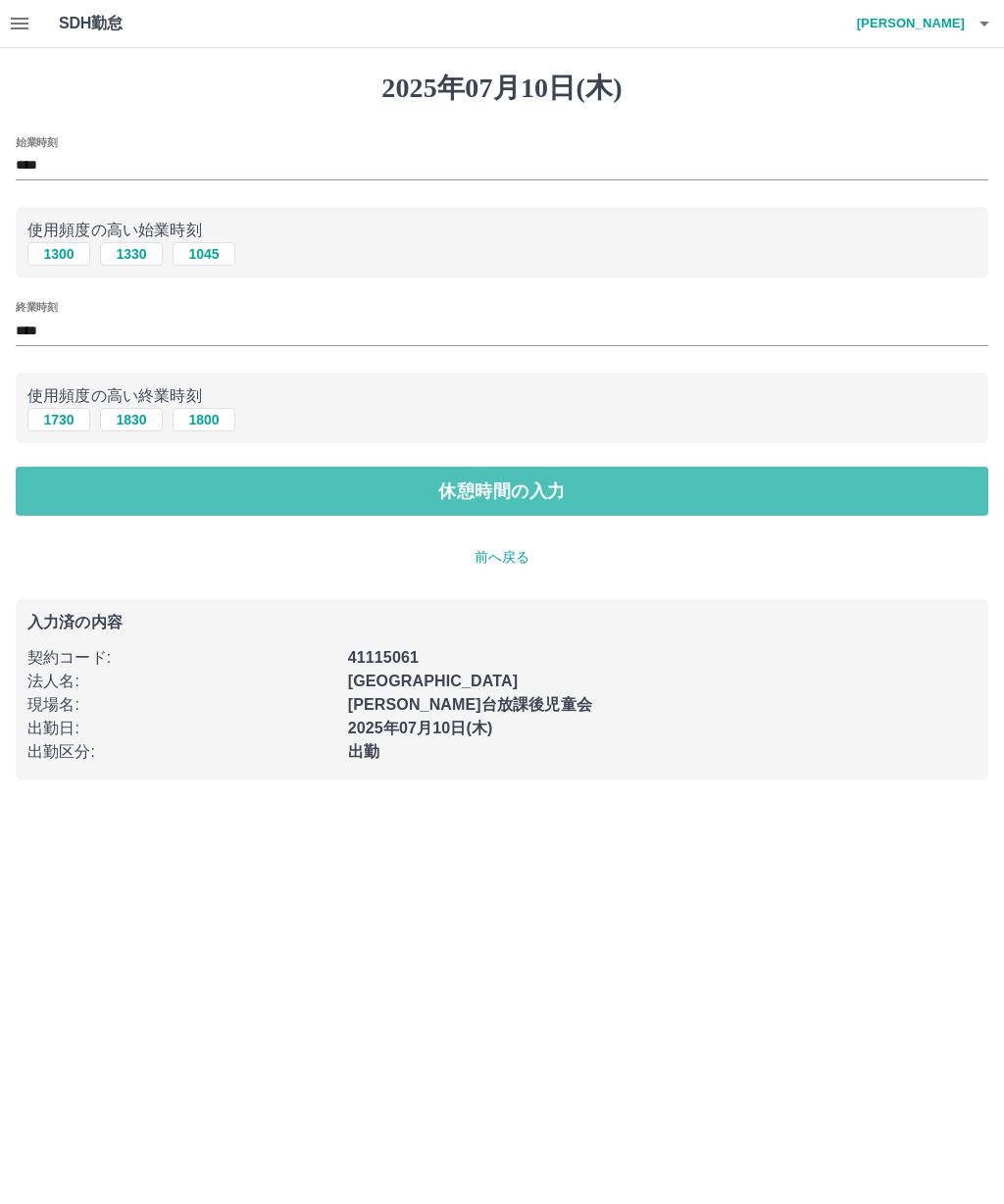 click on "休憩時間の入力" at bounding box center (502, 491) 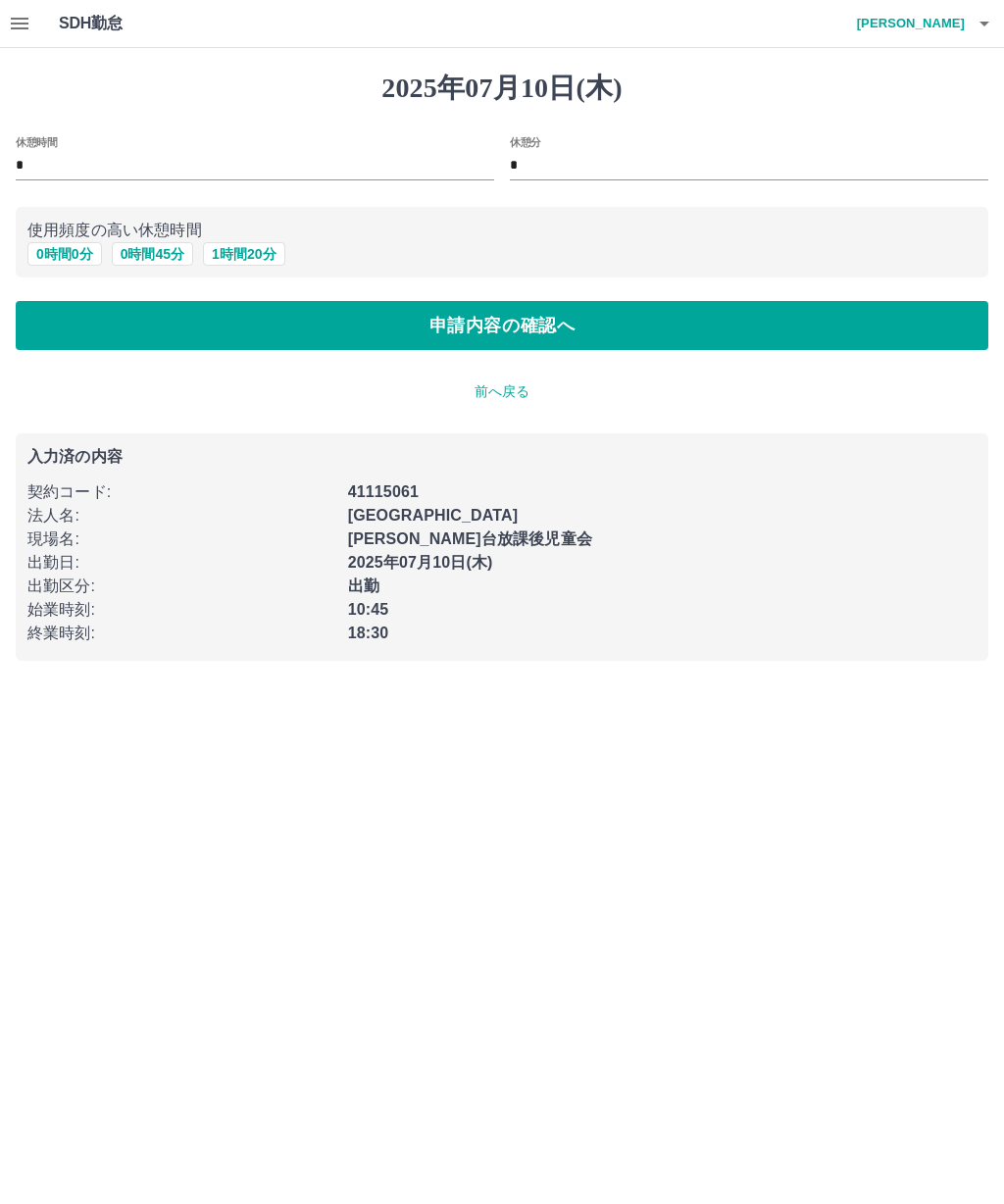 click on "0 時間 45 分" at bounding box center (152, 254) 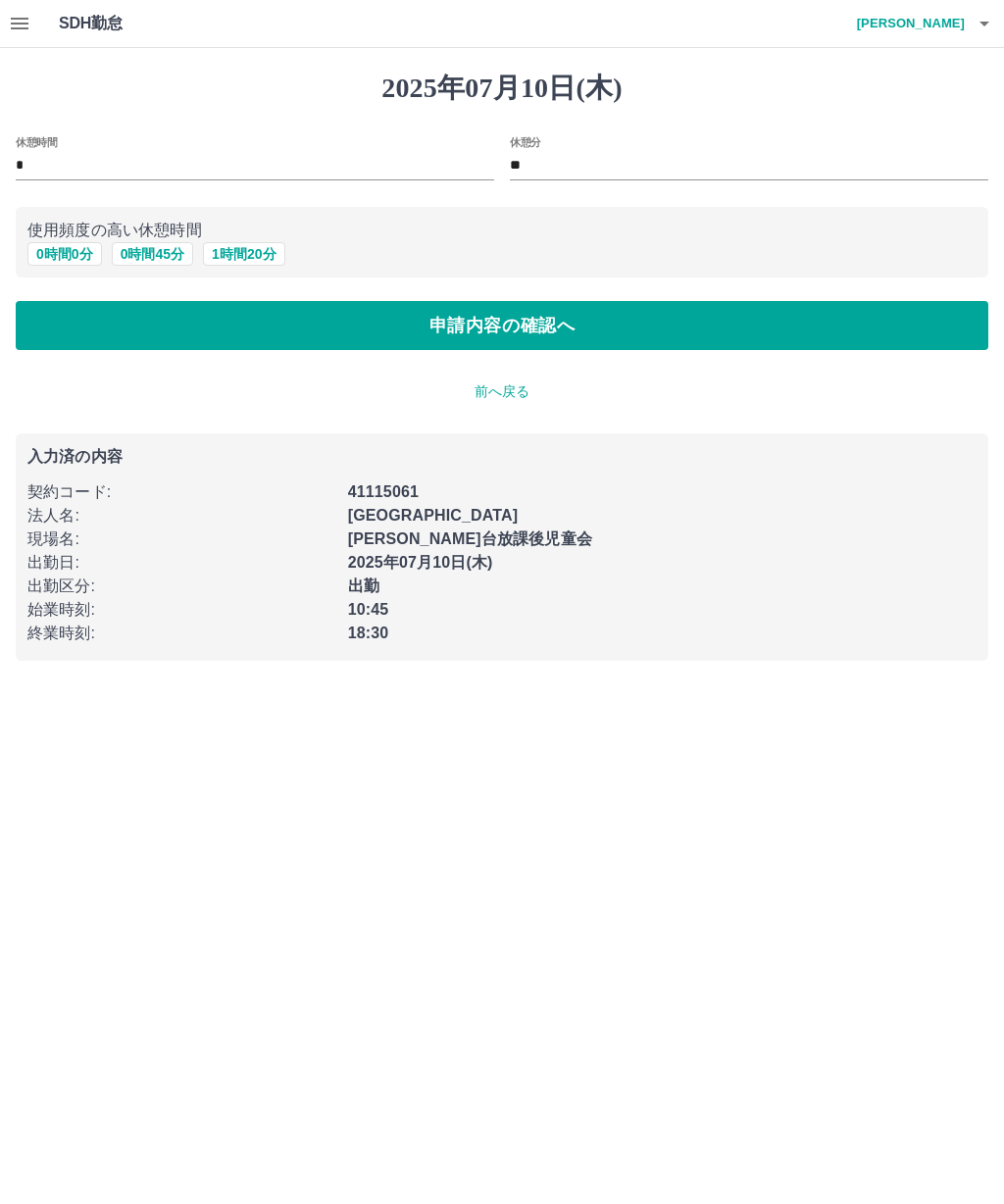 click on "申請内容の確認へ" at bounding box center [502, 326] 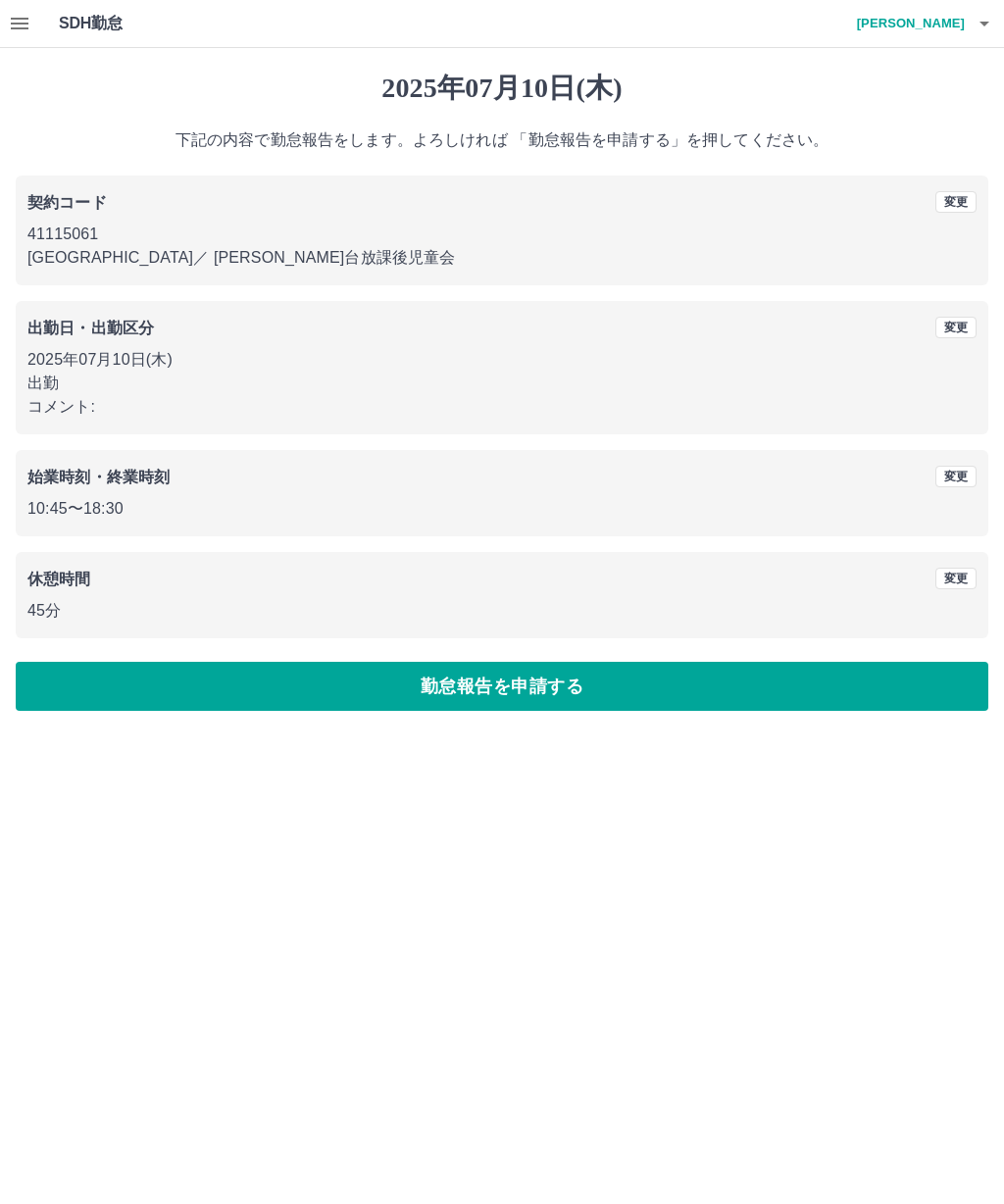 click on "勤怠報告を申請する" at bounding box center (502, 686) 